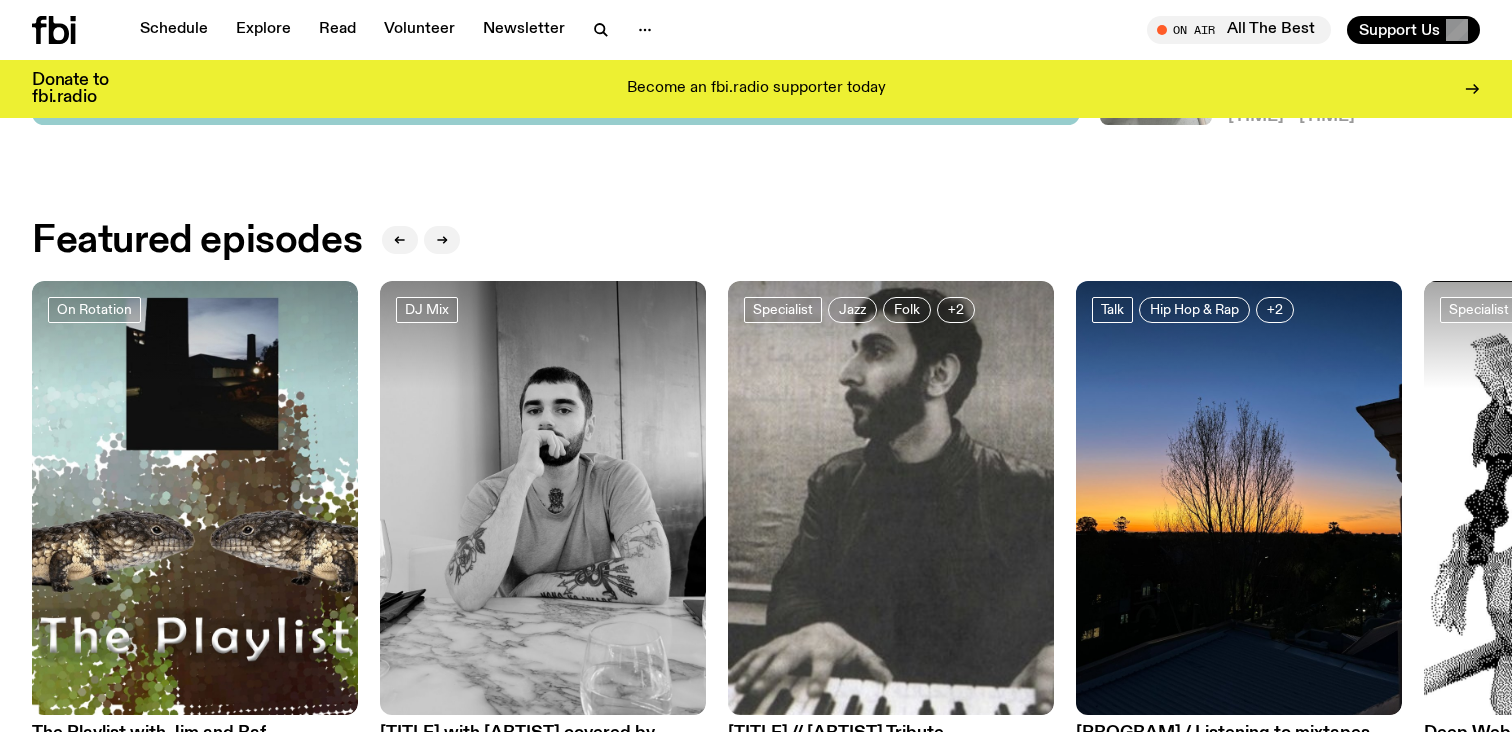 scroll, scrollTop: 1008, scrollLeft: 0, axis: vertical 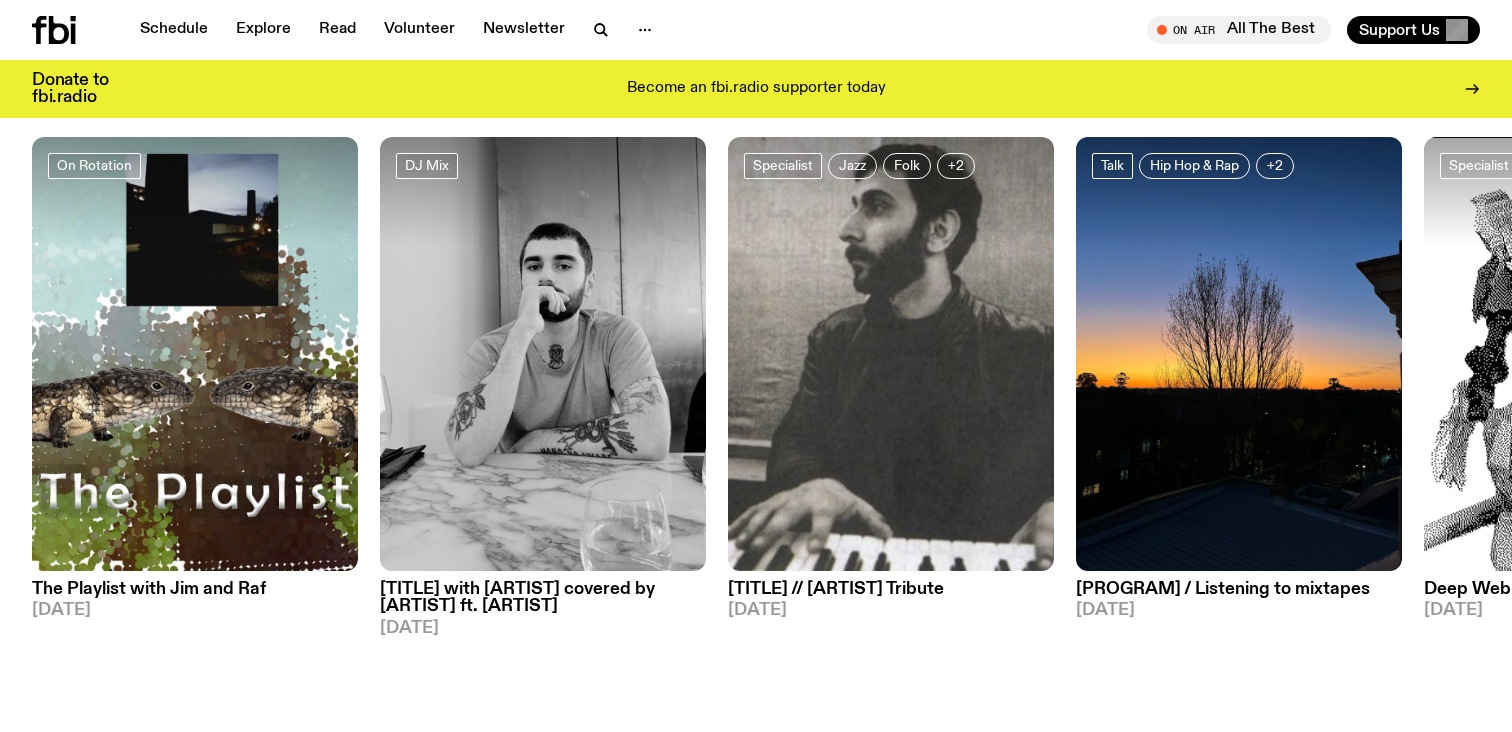 click on "[PROGRAM] / Listening to mixtapes" at bounding box center (1239, 589) 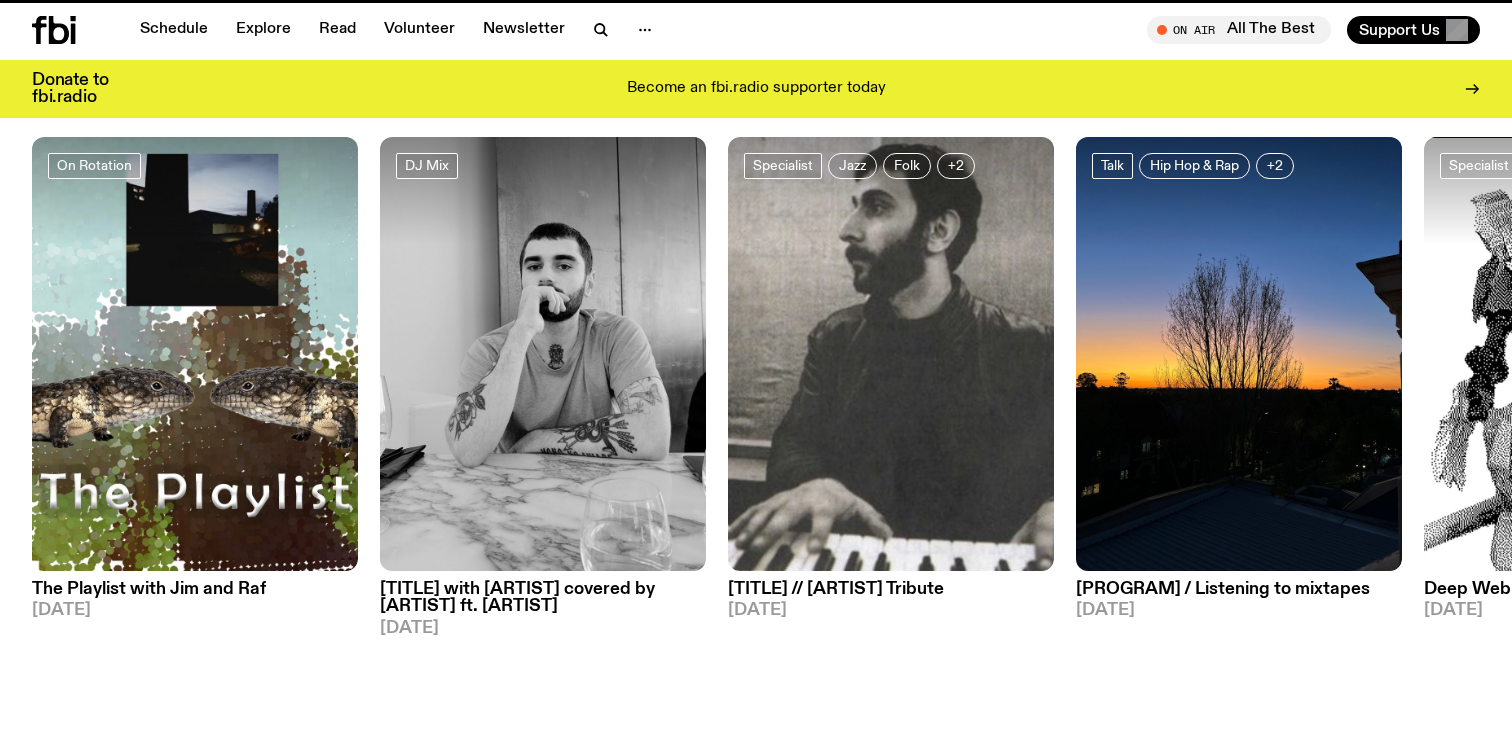 scroll, scrollTop: 0, scrollLeft: 0, axis: both 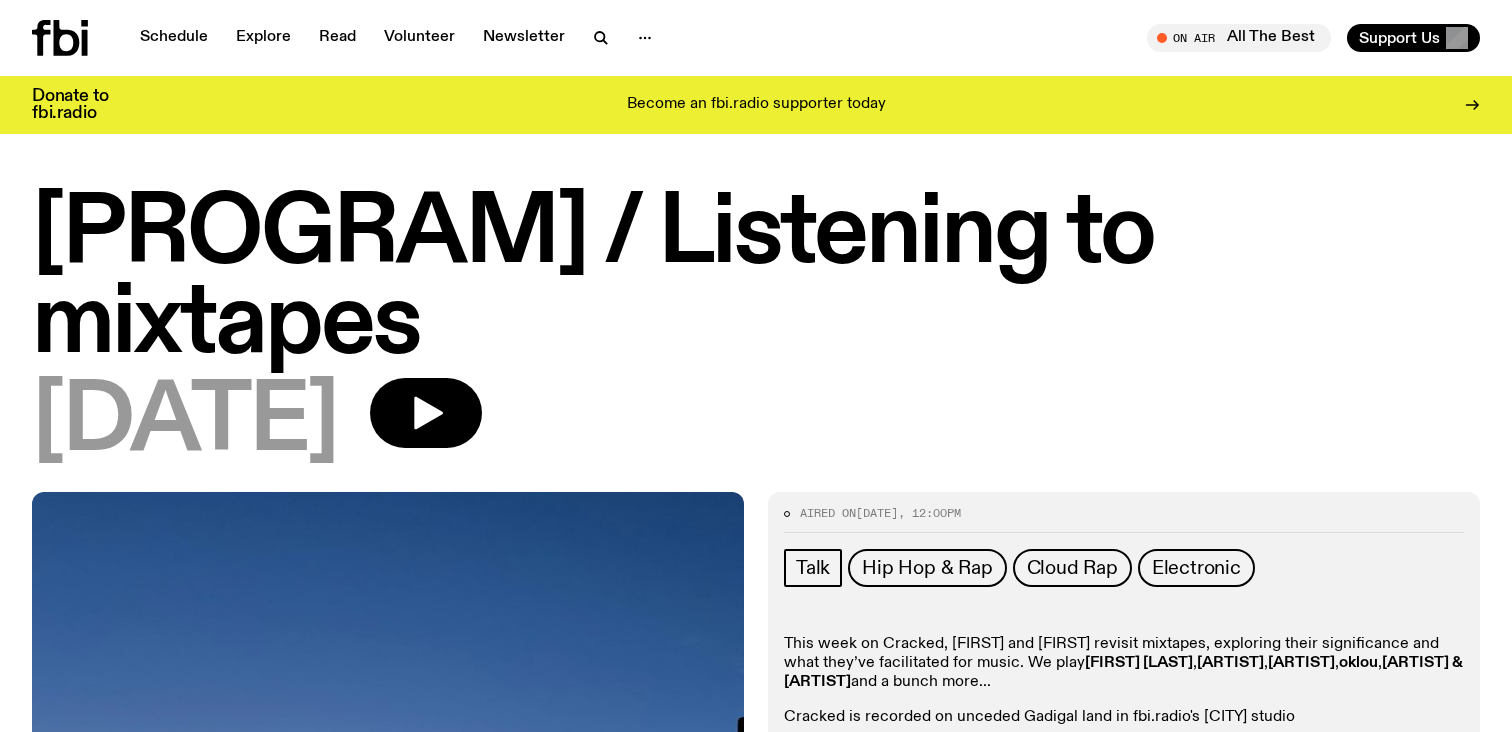 click on "This week on Cracked, [FIRST] and [FIRST] revisit mixtapes, exploring their significance and what they’ve facilitated for music. We play [ARTIST], [ARTIST], [ARTIST], [ARTIST], [ARTIST] & [ARTIST] and a bunch more..." 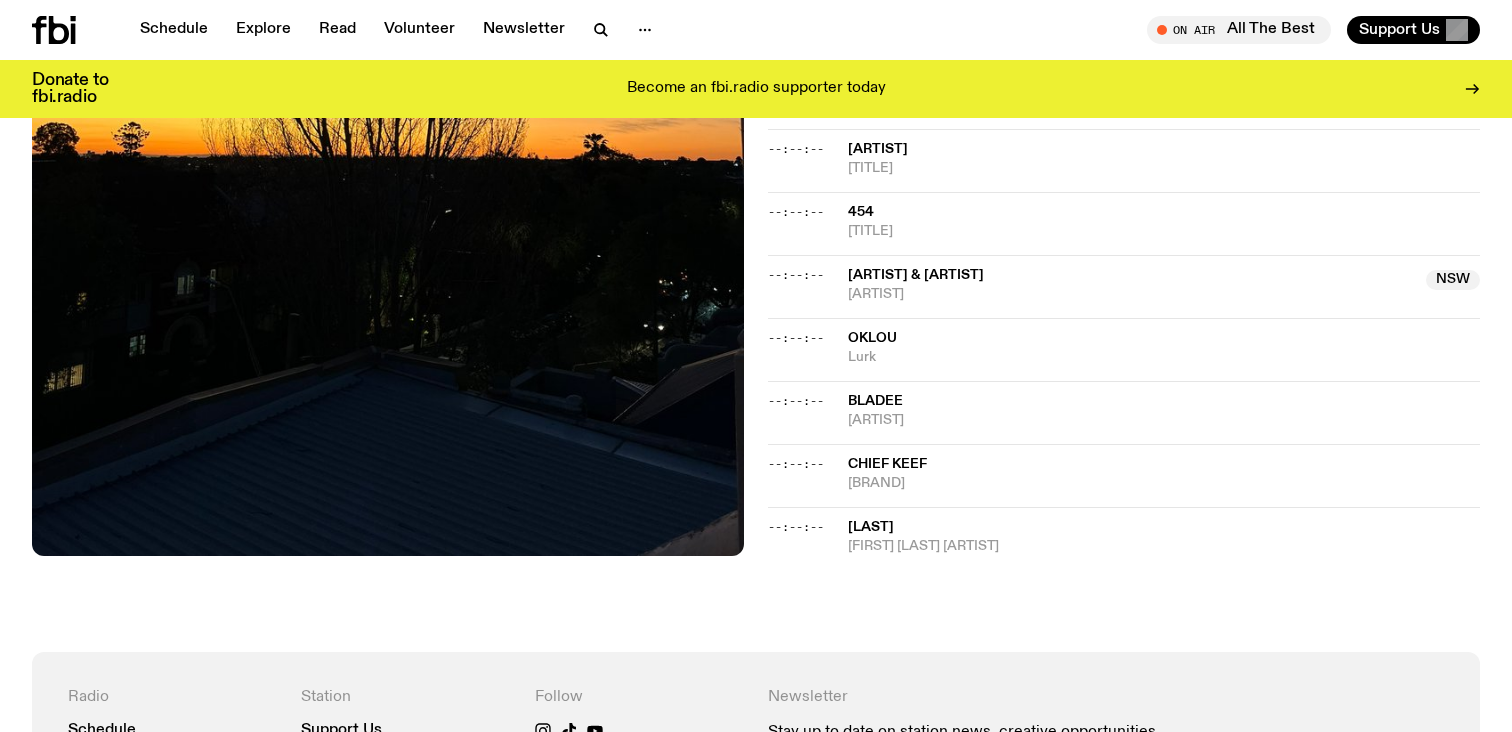 scroll, scrollTop: 900, scrollLeft: 0, axis: vertical 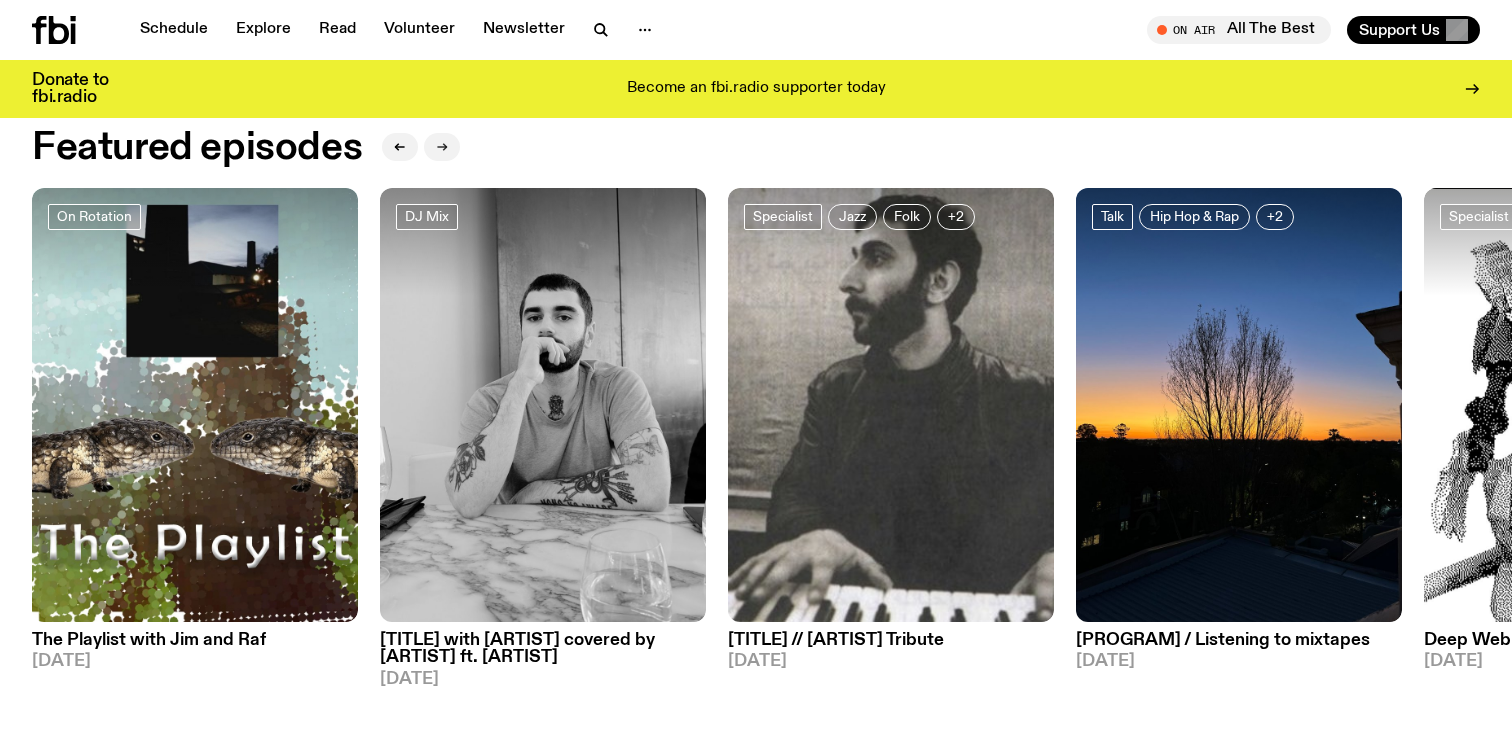 click 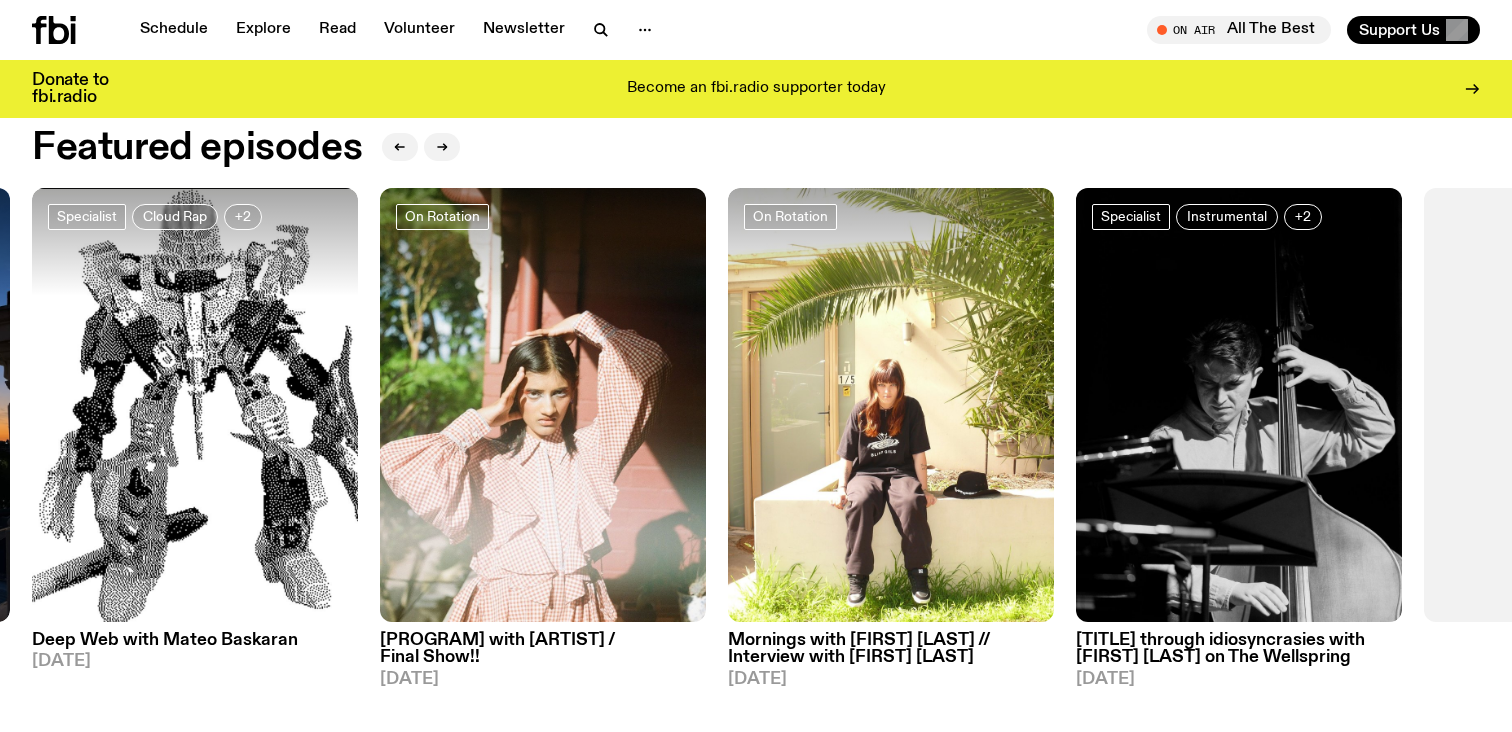 click on "Deep Web with Mateo Baskaran" at bounding box center (195, 640) 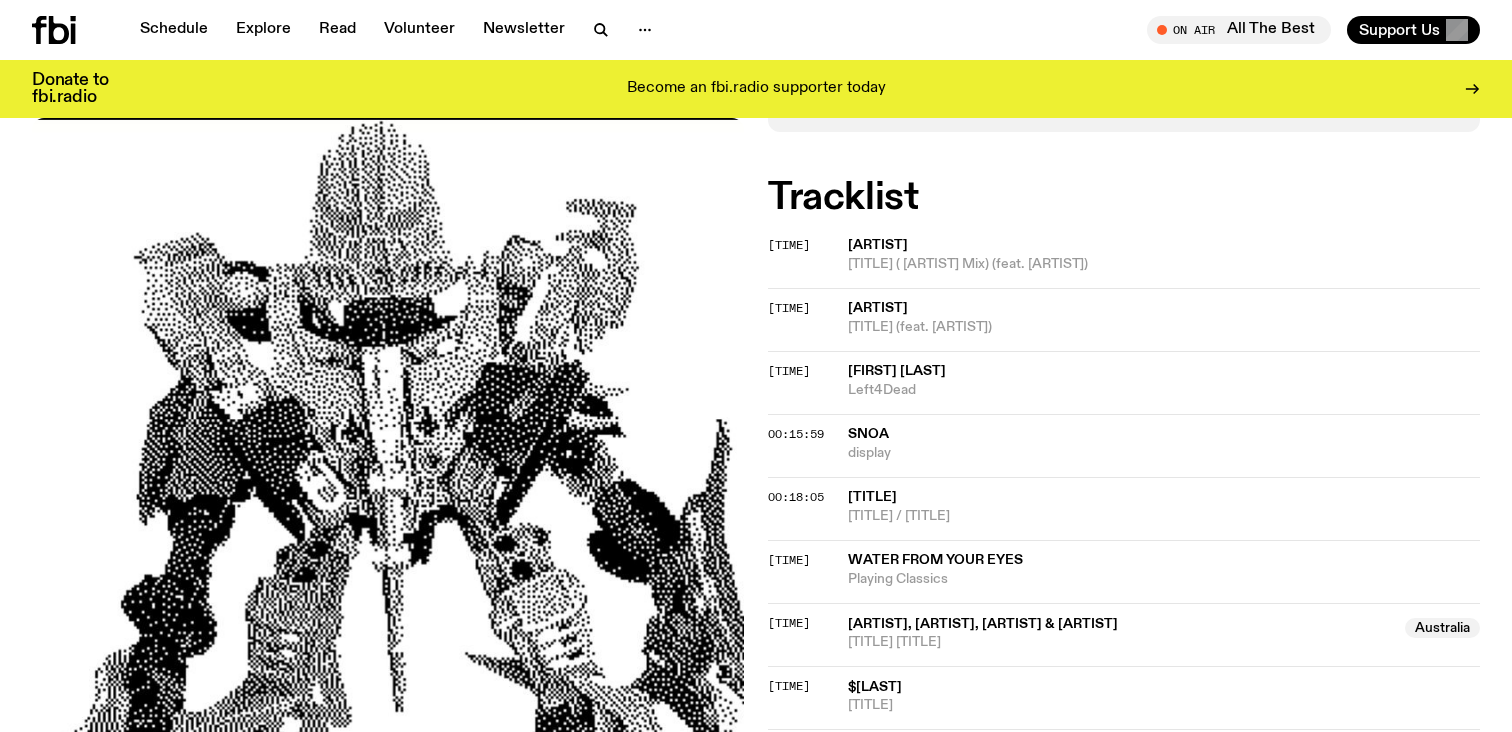 scroll, scrollTop: 515, scrollLeft: 0, axis: vertical 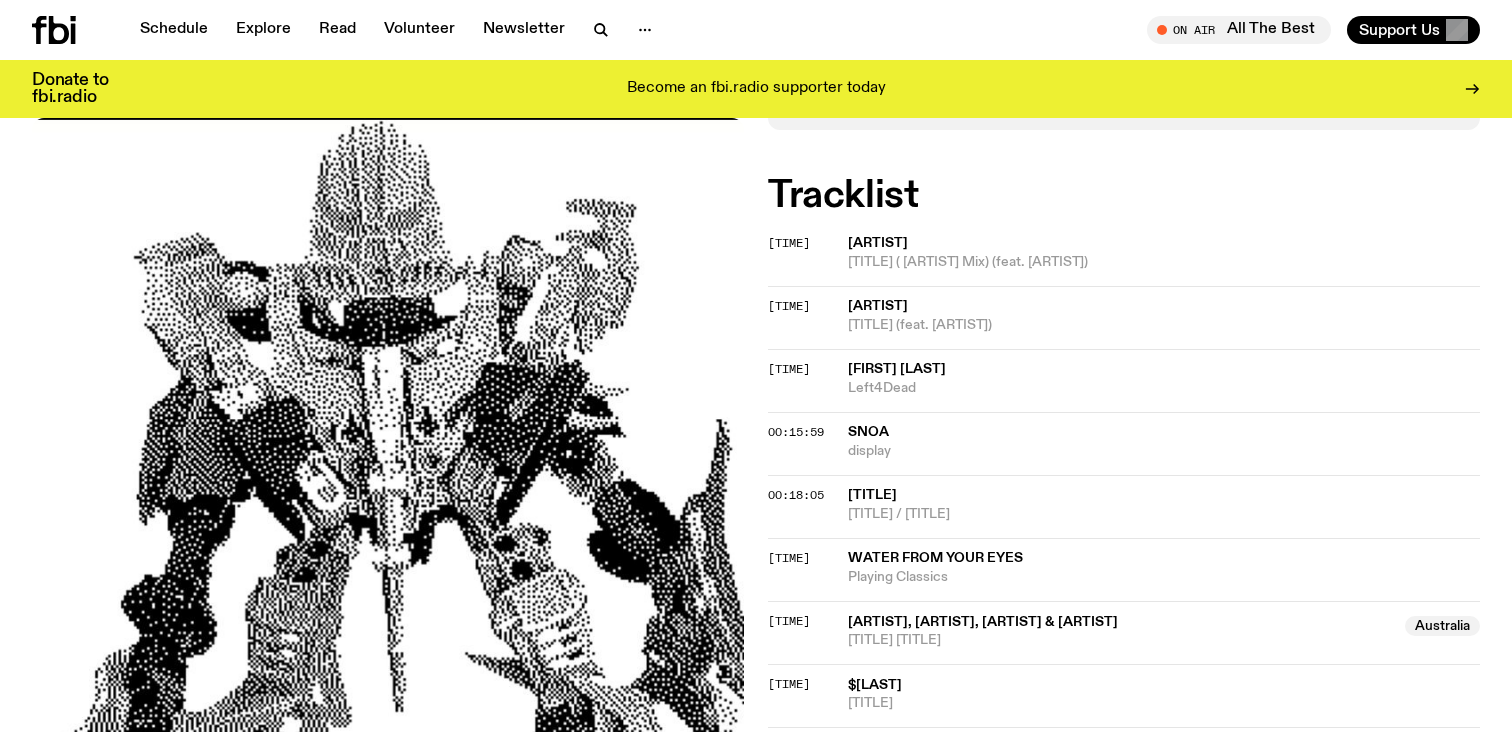 click on "Aired on [DATE], [TIME] [ARTIST] called '[TITLE]' are awakened and rampage over [LOCATION] to destroy everything they can see. Tracklist More Episodes Tracklist [TIME] [ARTIST] [TITLE] ( [ARTIST] Mix) (feat. [ARTIST]) [TIME] [ARTIST] [TITLE] (feat. [ARTIST]) [TIME] [ARTIST] [TITLE] [TIME] [ARTIST] [TITLE] [TIME] [ARTIST] [TITLE] [TIME] [ARTIST], [ARTIST], [ARTIST] & [ARTIST] [LOCATION] [BRAND] [LOCATION] [TIME] [ARTIST] [TITLE] [TIME] [ARTIST] [TITLE] [TIME] [ARTIST] [TITLE] [TIME] [ARTIST] [TITLE] [TIME] [ARTIST] [TITLE] [TIME] [ARTIST] [TITLE] [TIME] [ARTIST] [TITLE]" 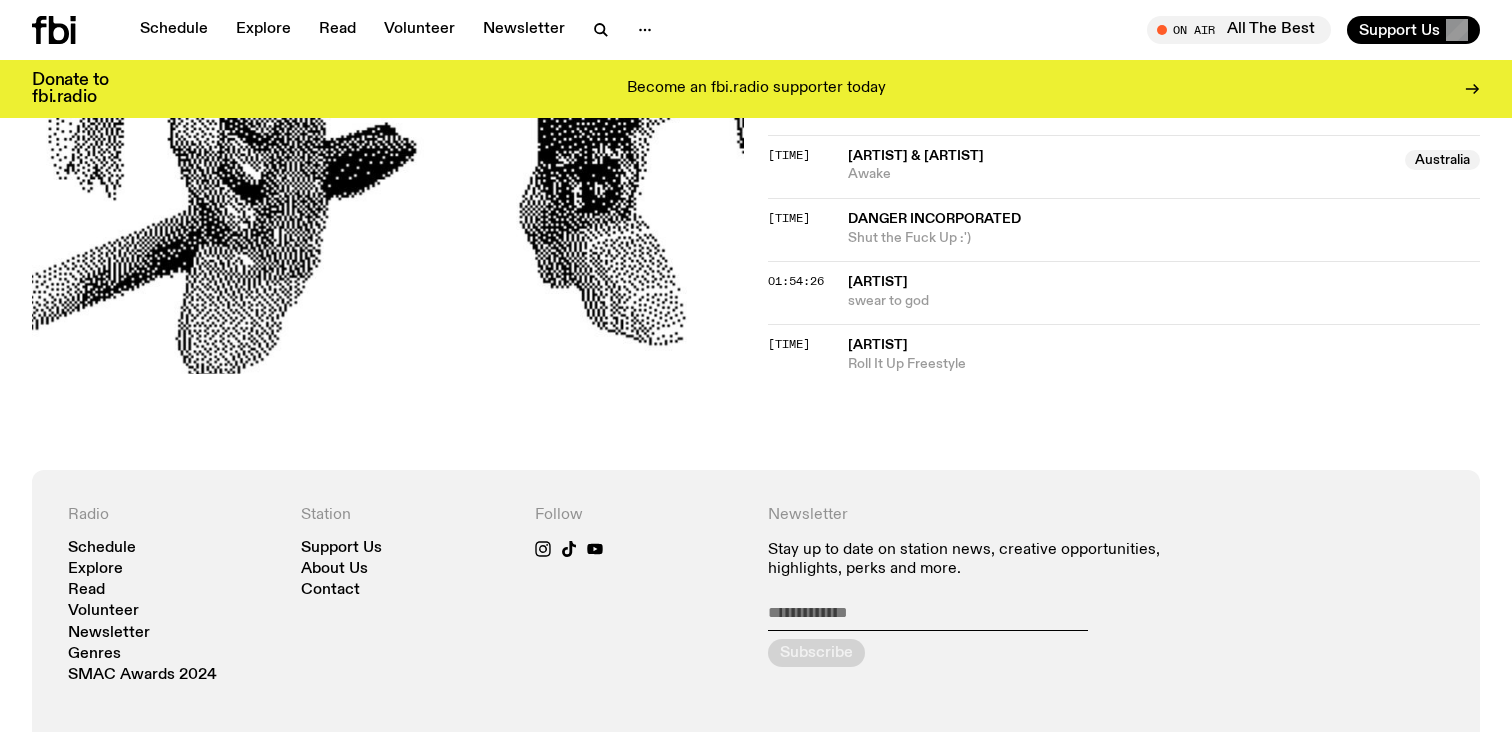 scroll, scrollTop: 2383, scrollLeft: 0, axis: vertical 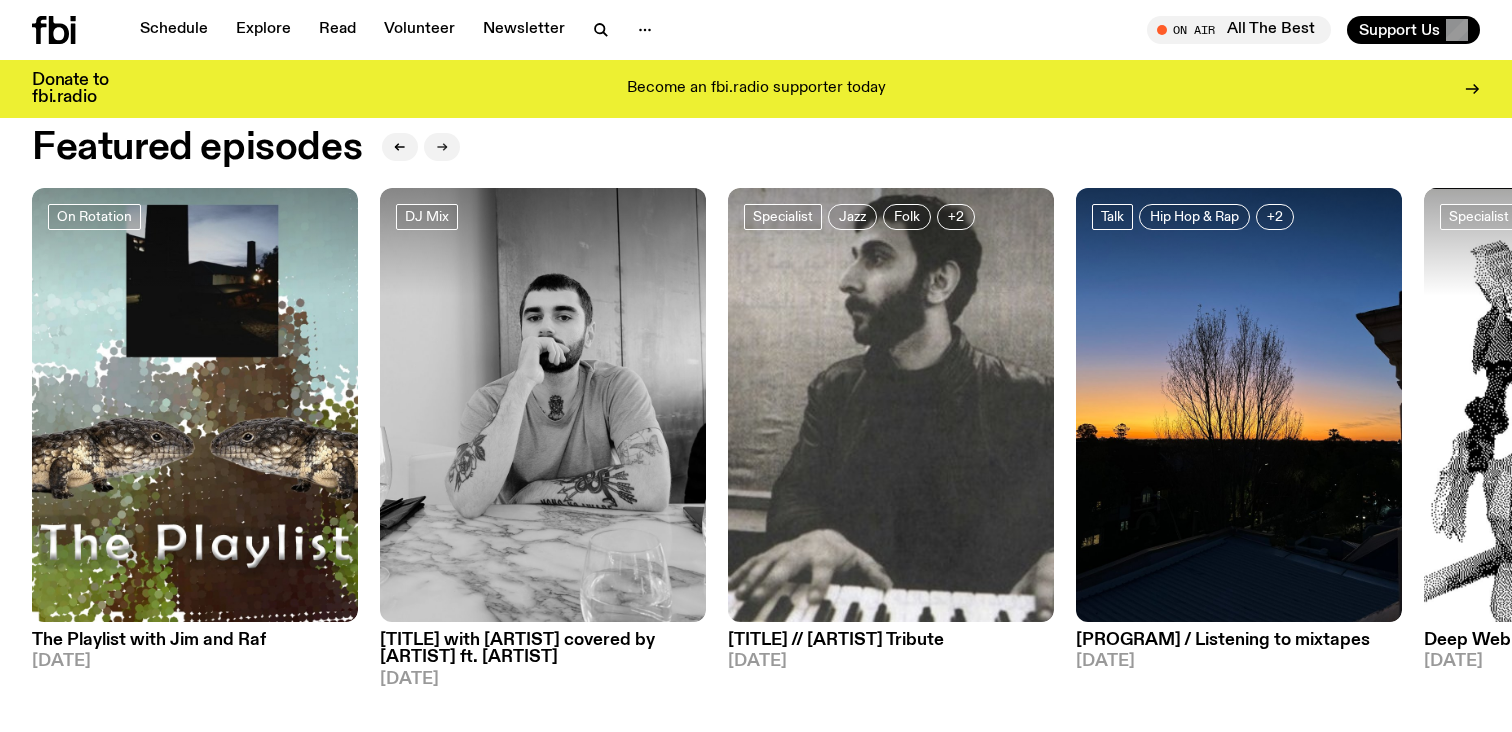 click 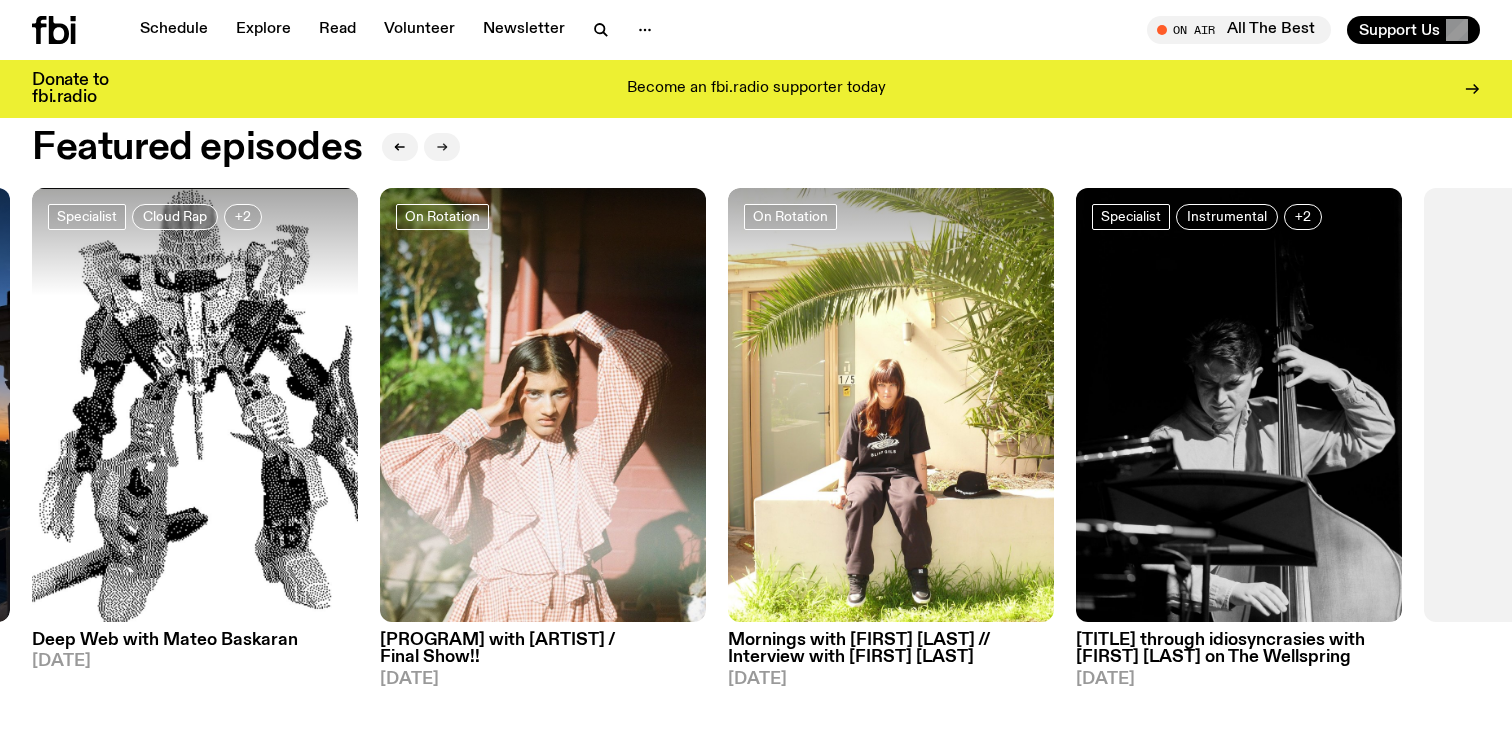 click 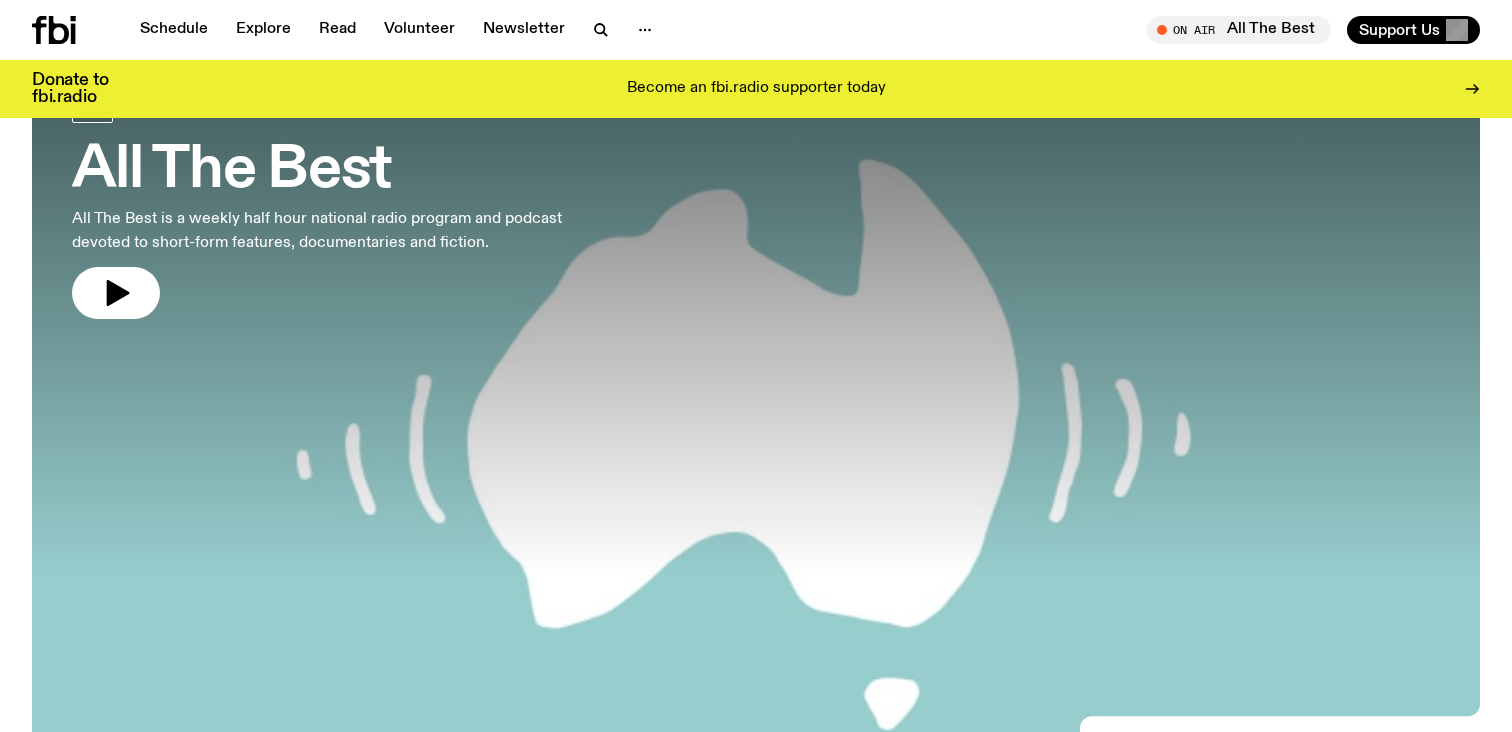 scroll, scrollTop: 0, scrollLeft: 0, axis: both 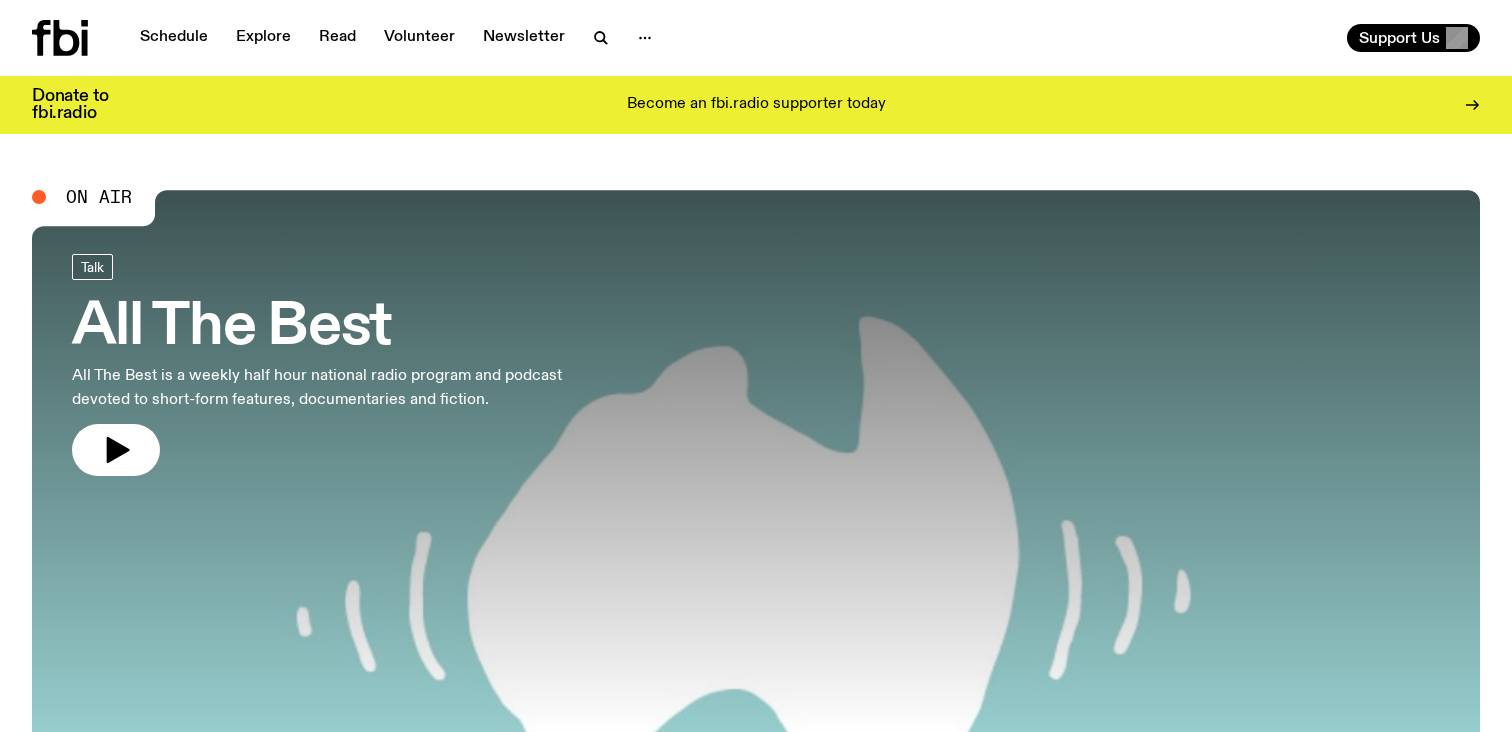 click 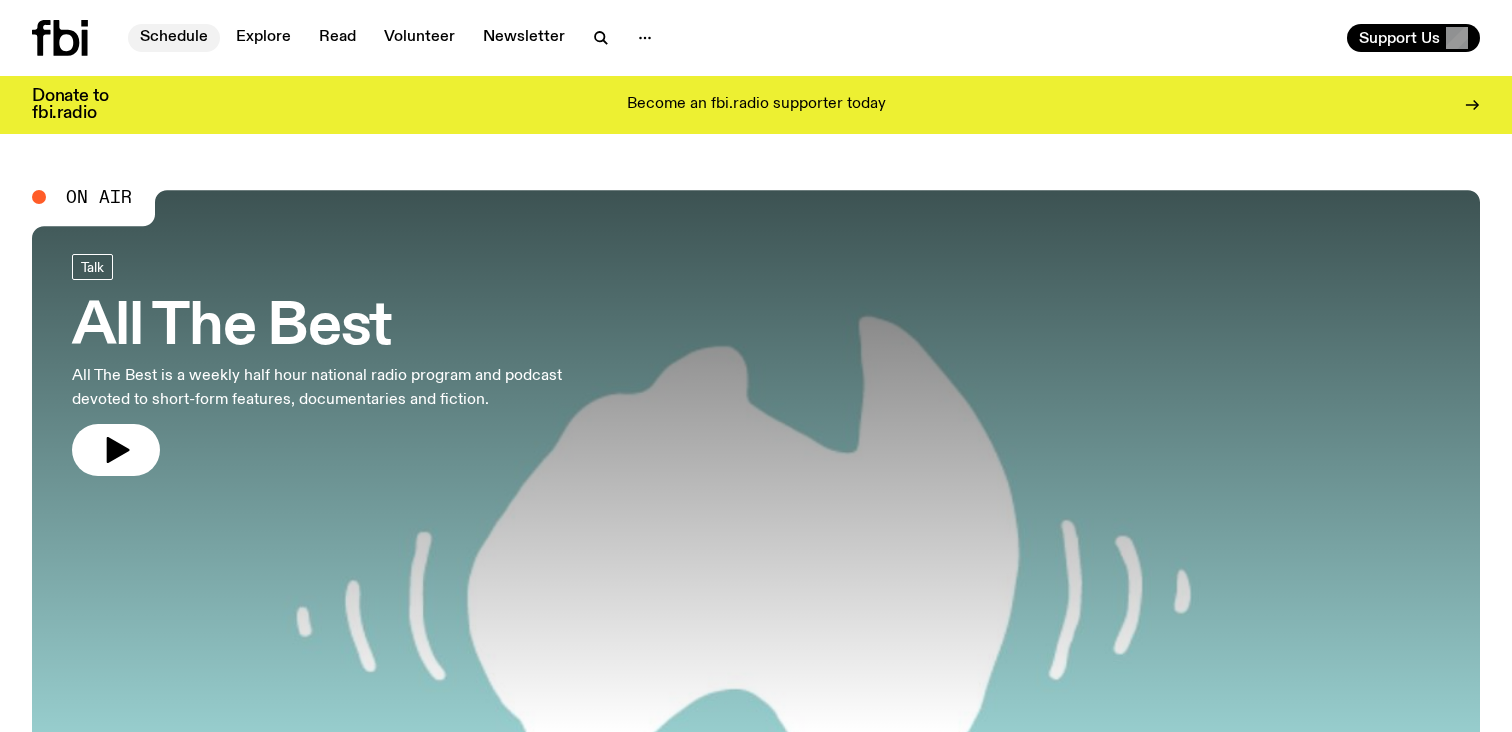 click on "Schedule" at bounding box center (174, 38) 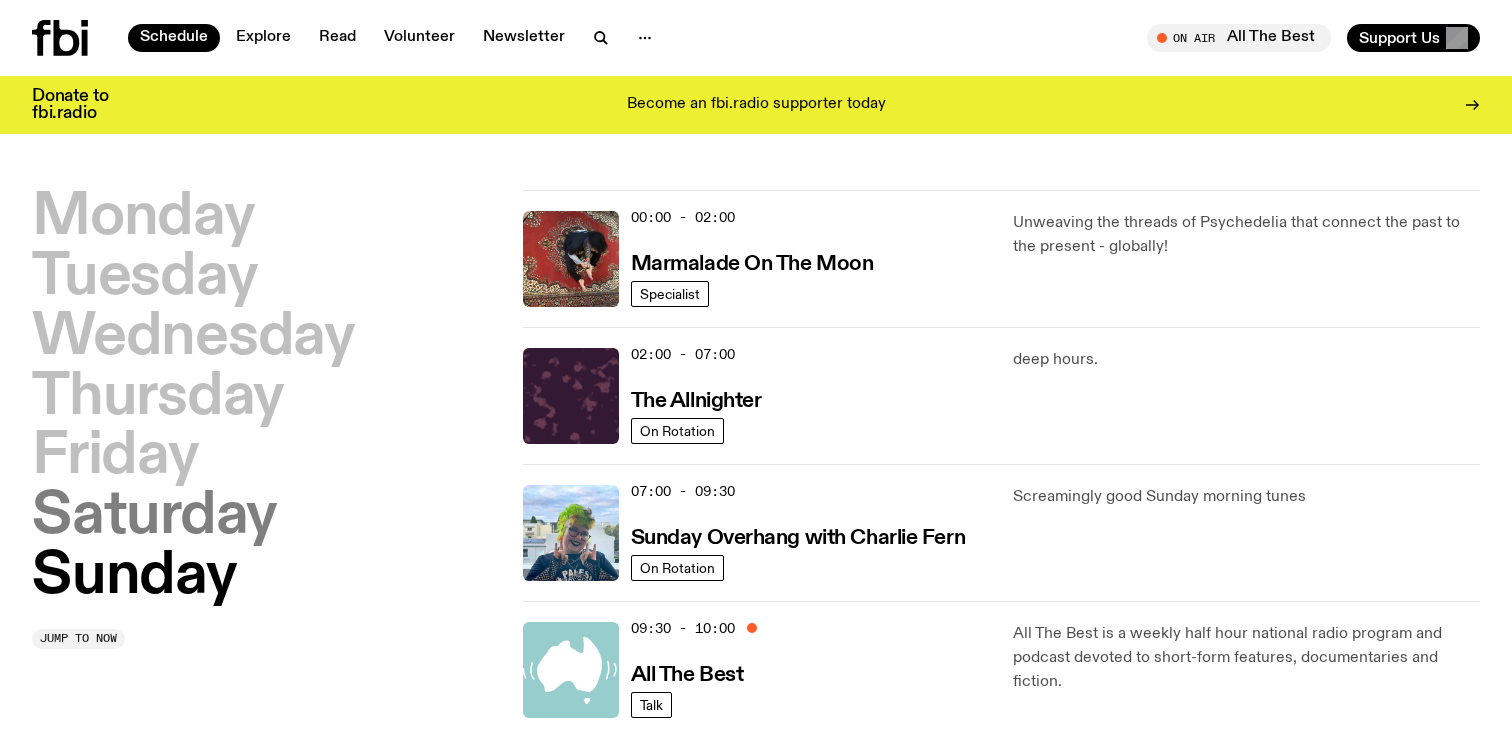 click on "Saturday" at bounding box center (154, 517) 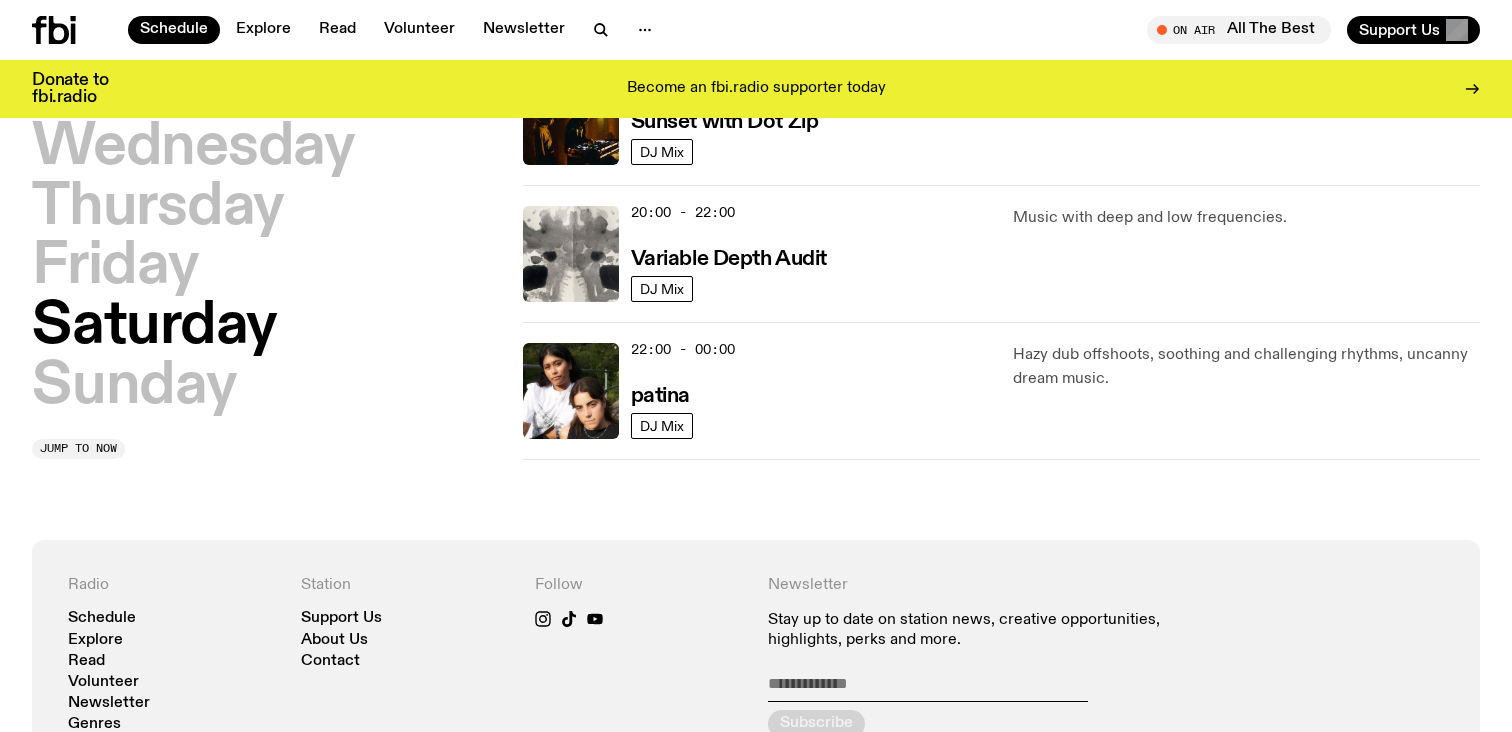 scroll, scrollTop: 1357, scrollLeft: 0, axis: vertical 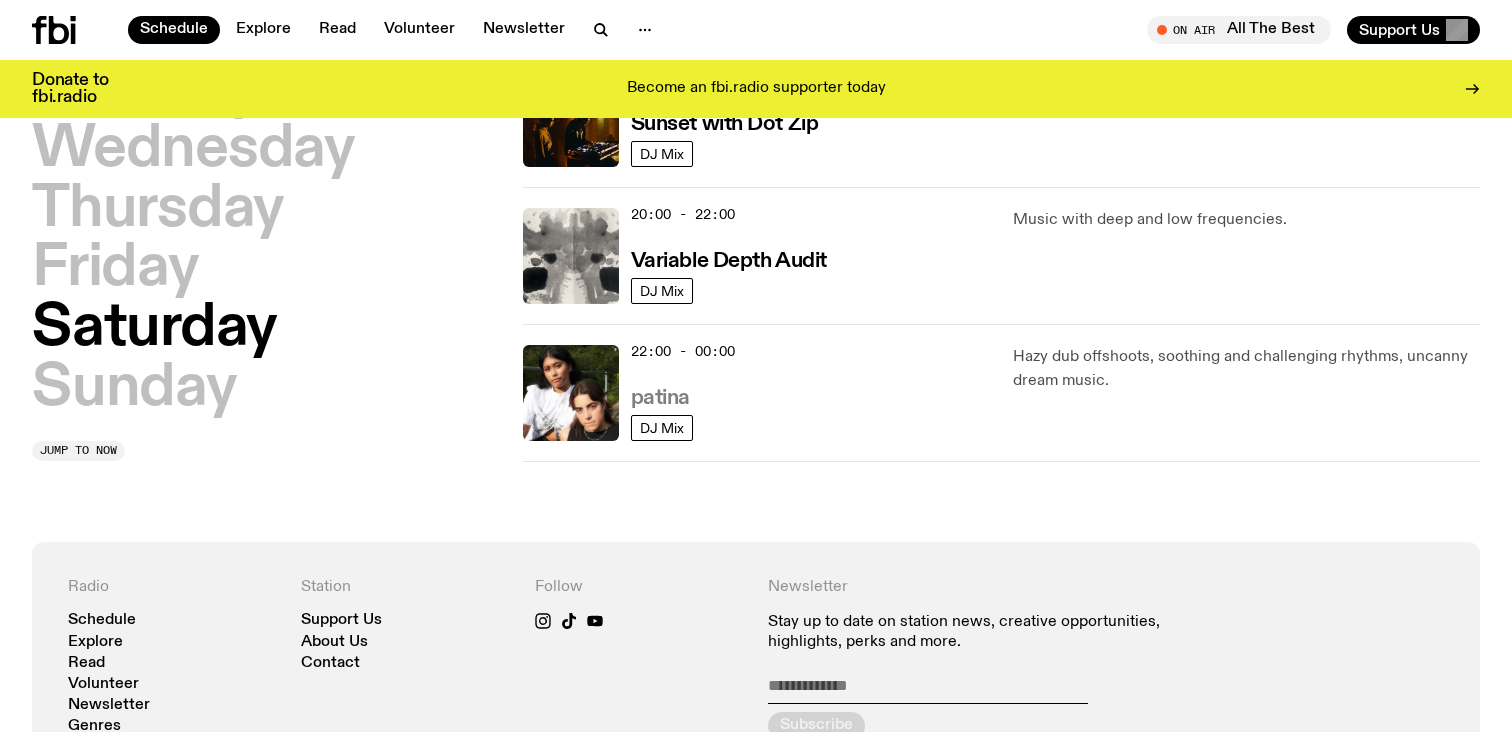 click on "patina" at bounding box center [660, 398] 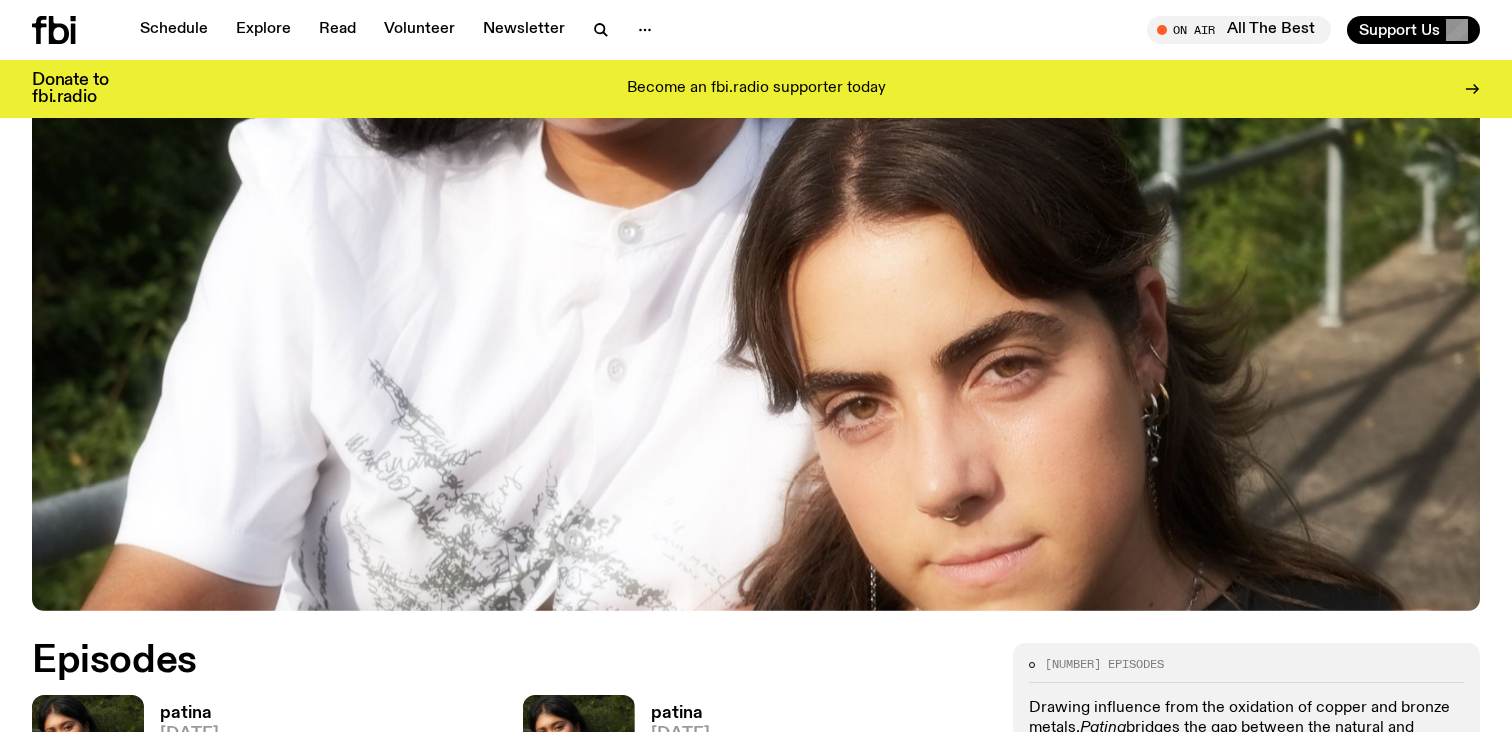 scroll, scrollTop: 1056, scrollLeft: 0, axis: vertical 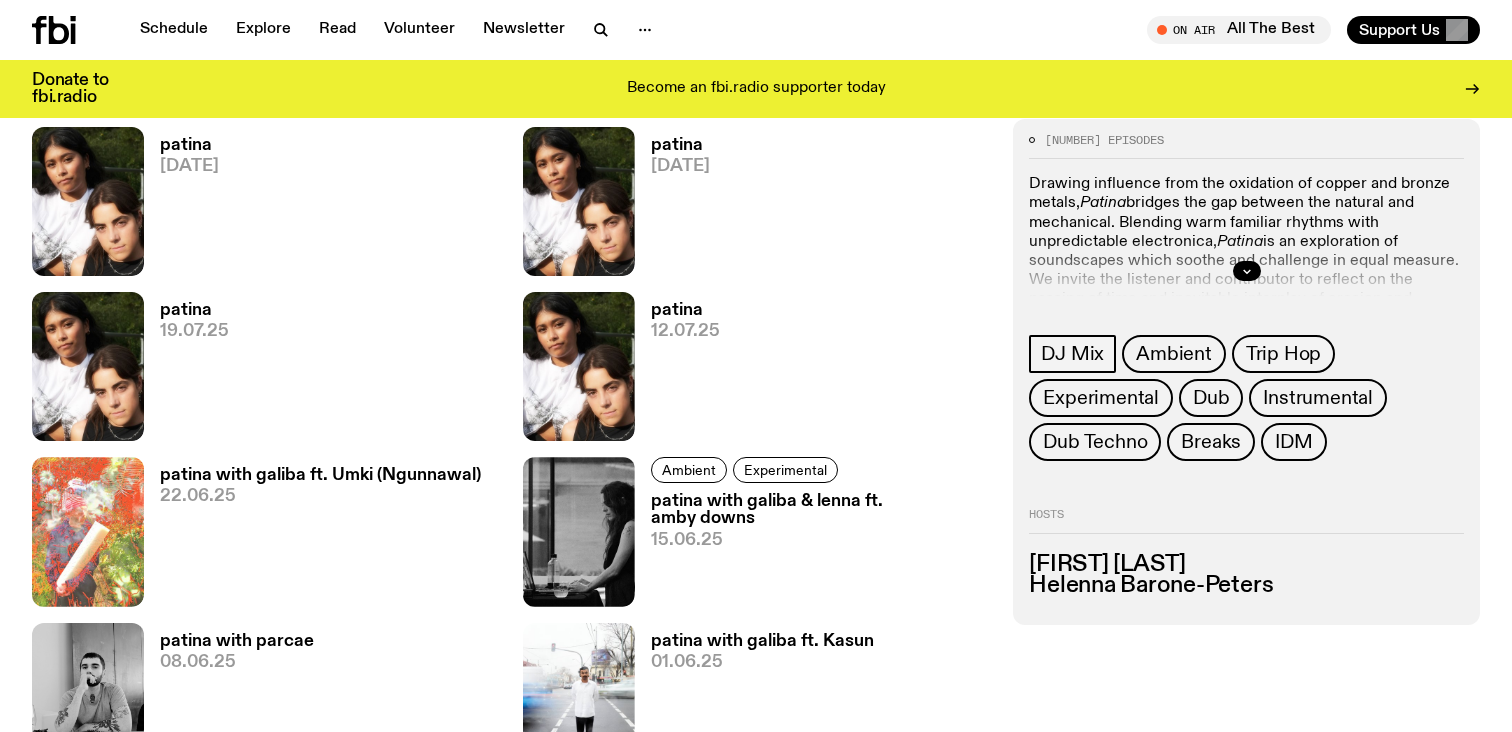 click on "patina" at bounding box center (189, 145) 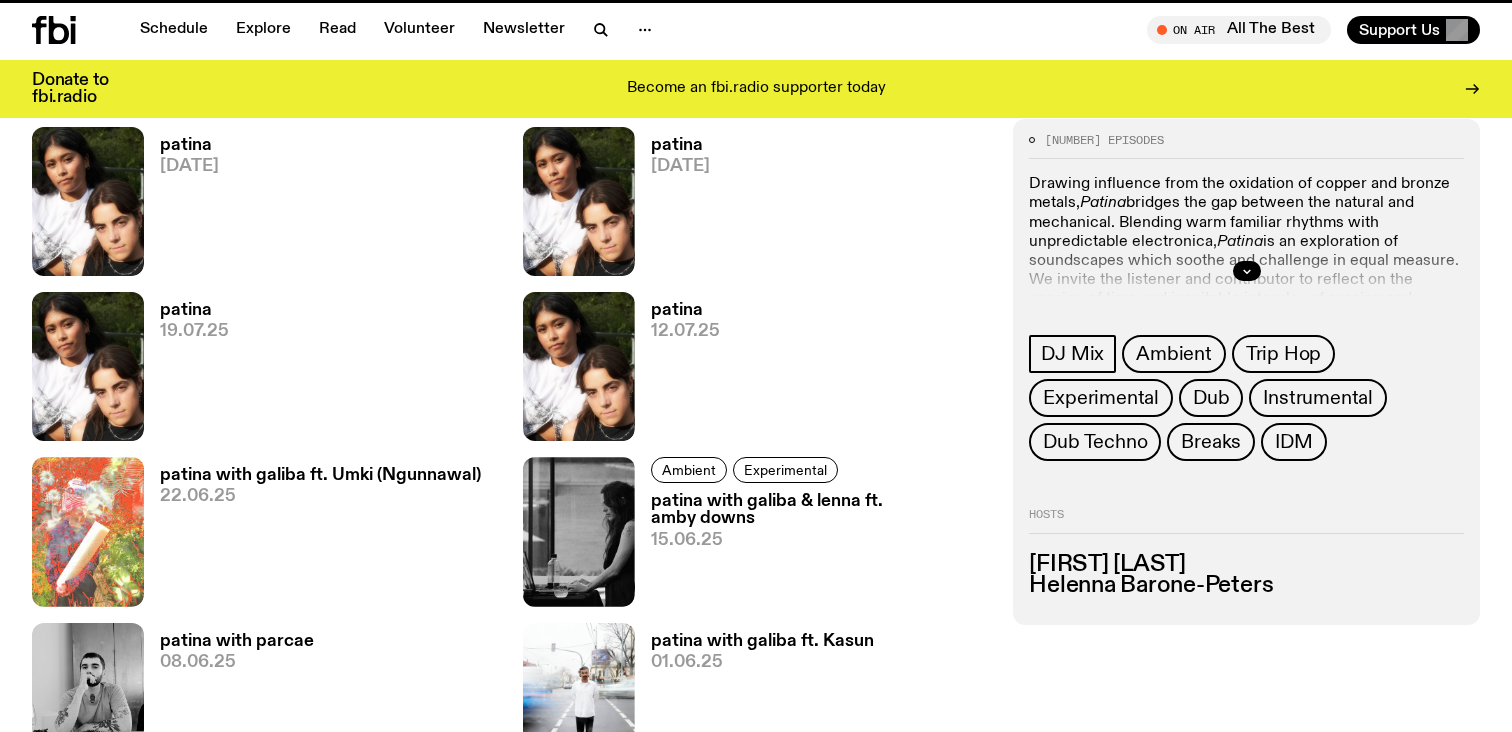scroll, scrollTop: 0, scrollLeft: 0, axis: both 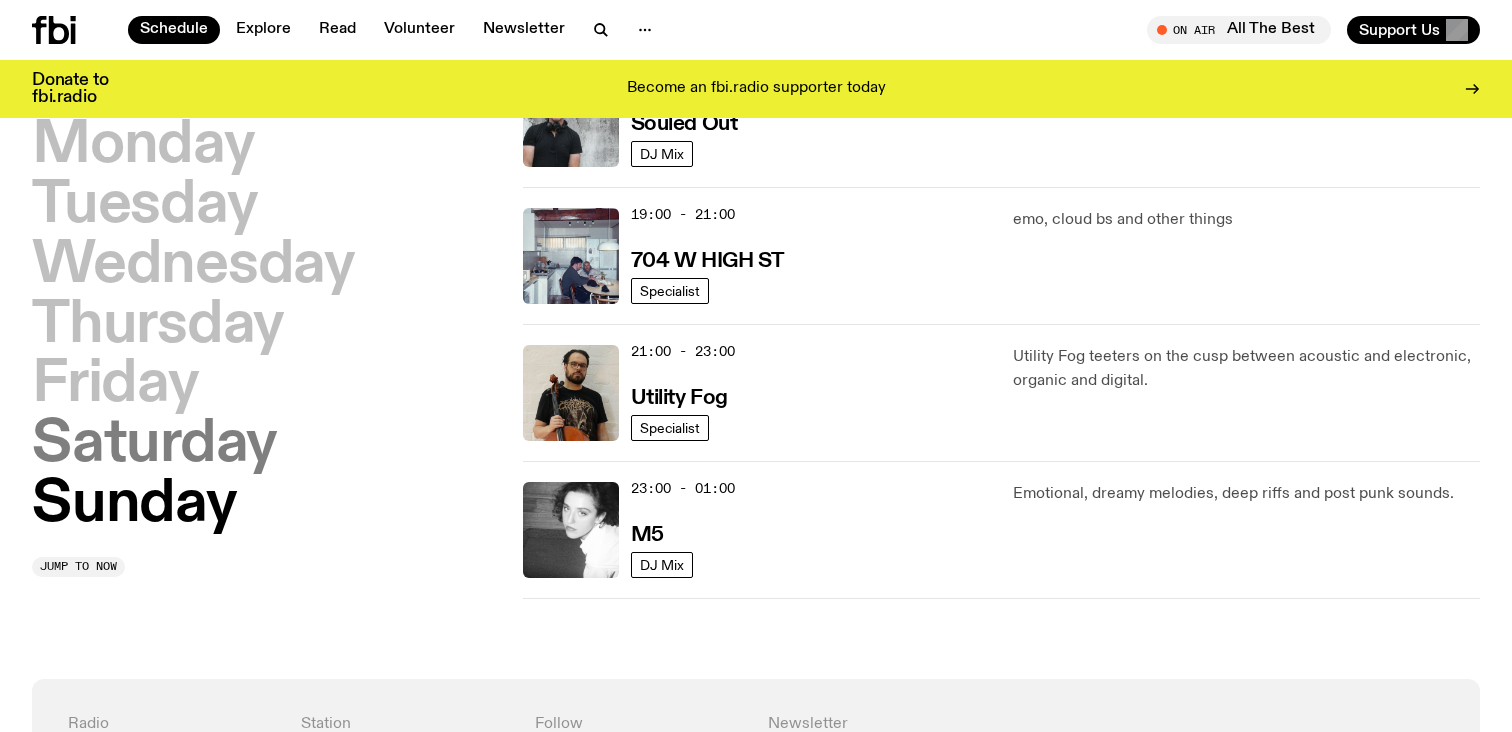 click on "Saturday" at bounding box center (154, 445) 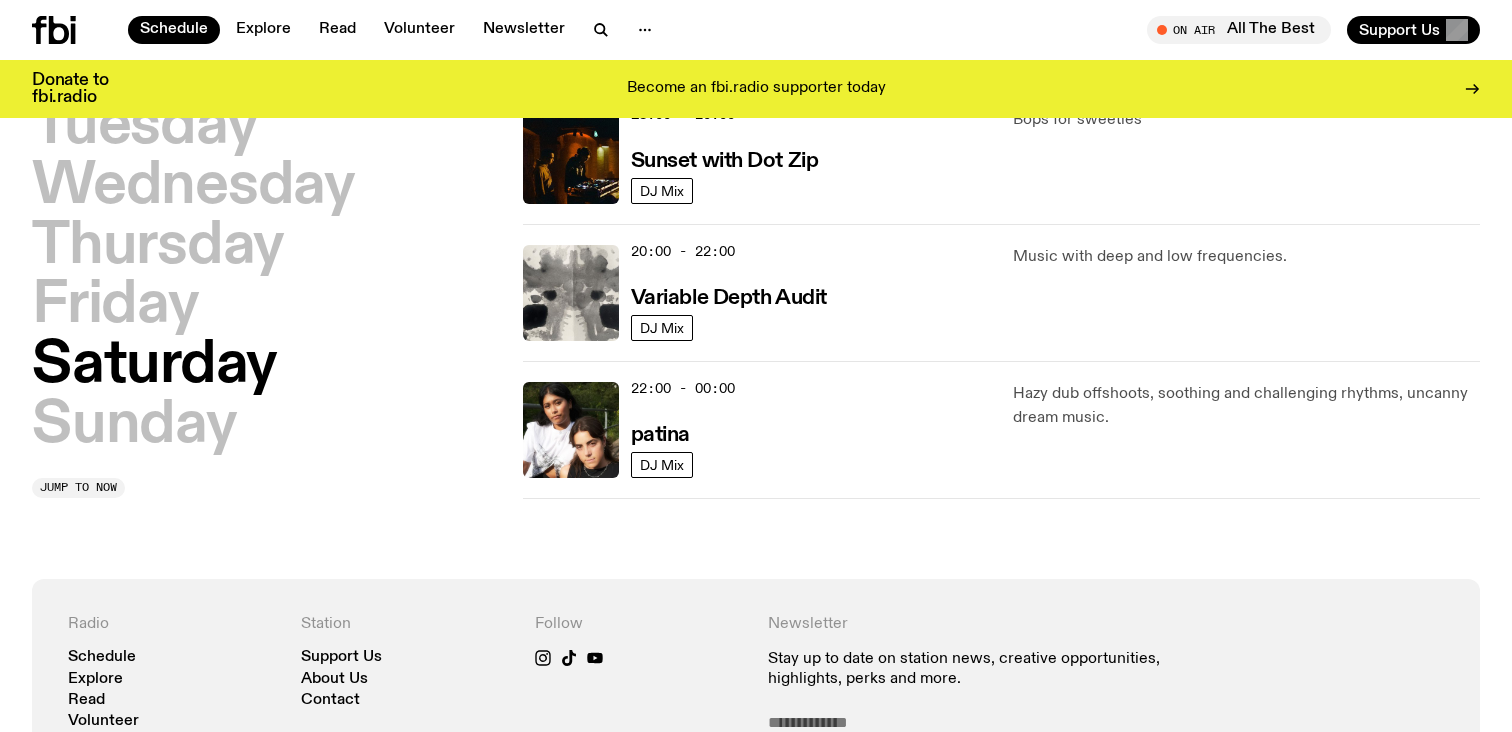 scroll, scrollTop: 1305, scrollLeft: 0, axis: vertical 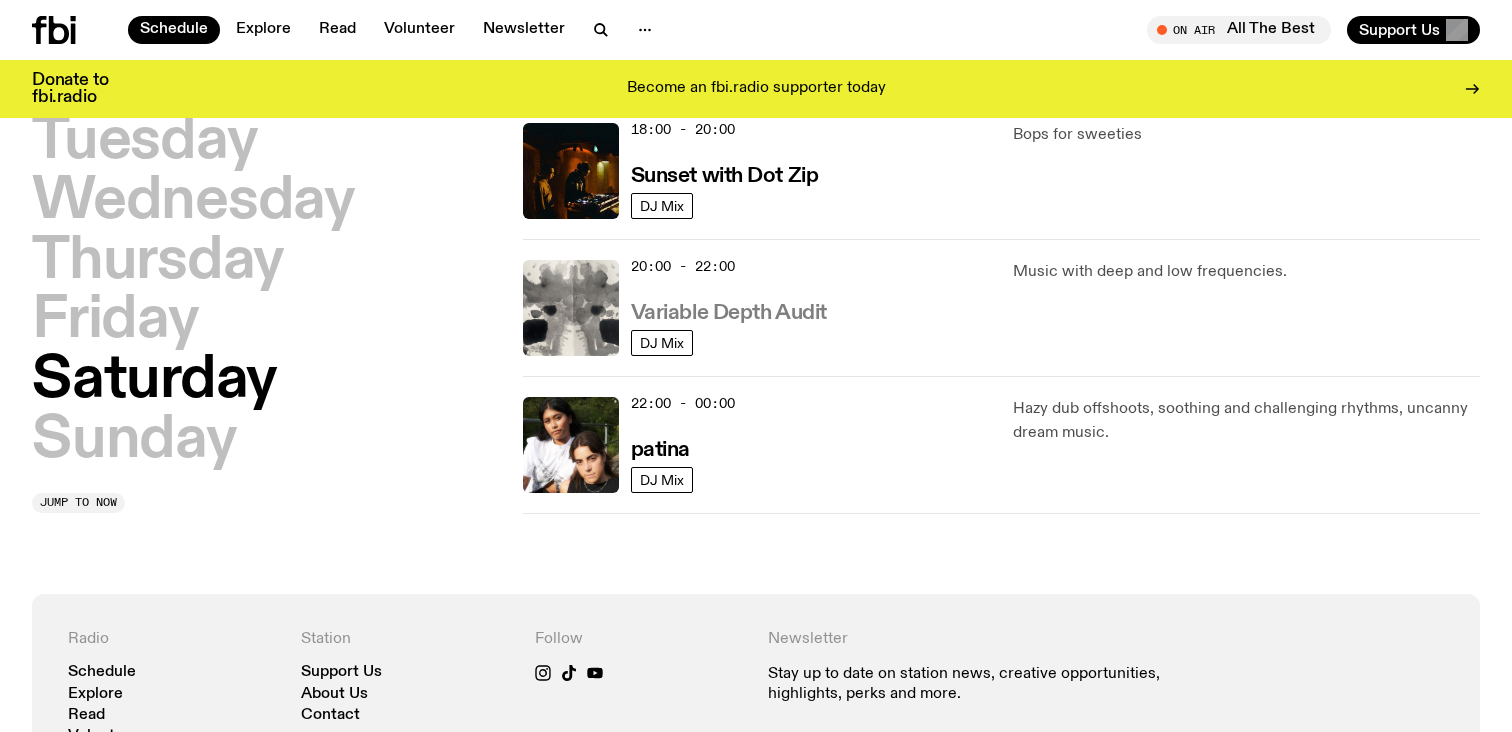 click on "Variable Depth Audit" at bounding box center (729, 313) 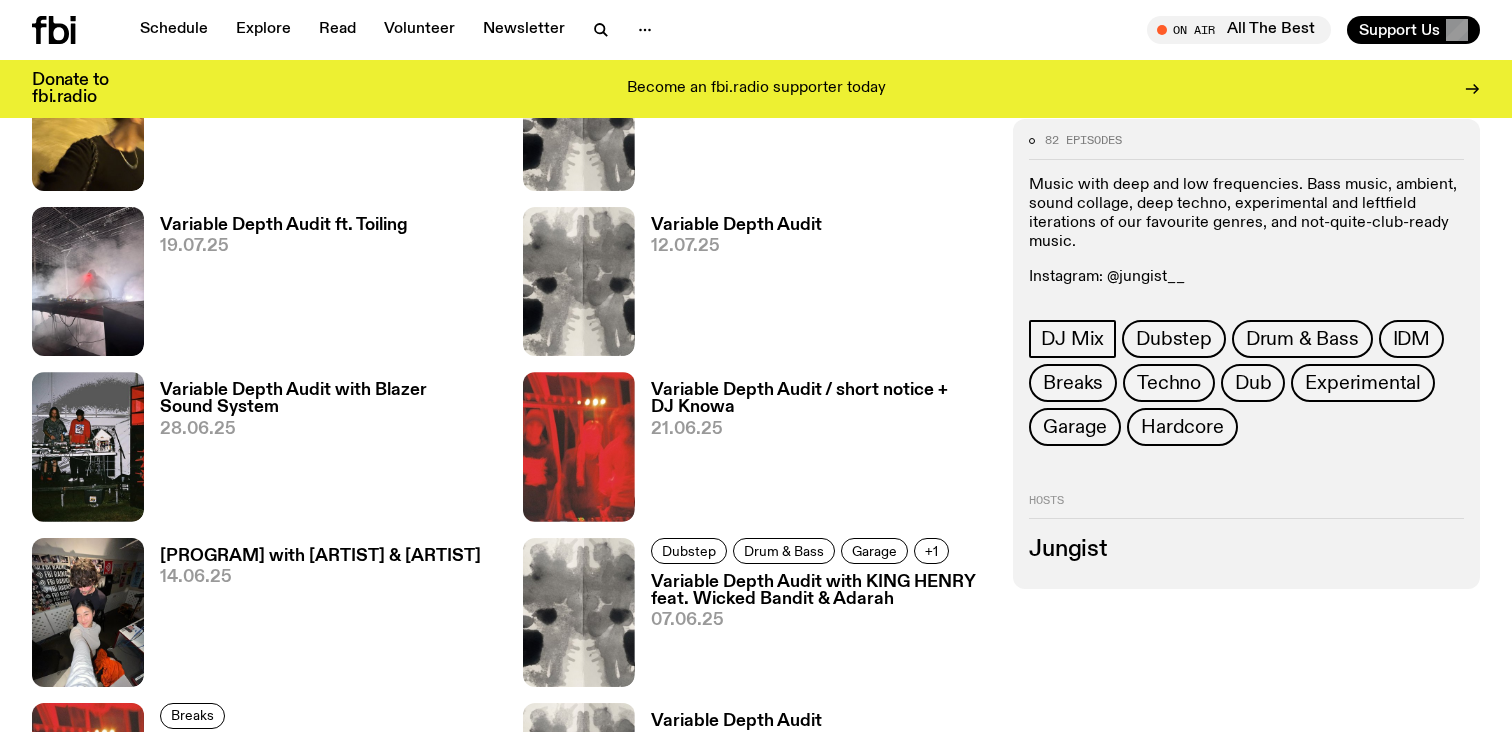 scroll, scrollTop: 1142, scrollLeft: 0, axis: vertical 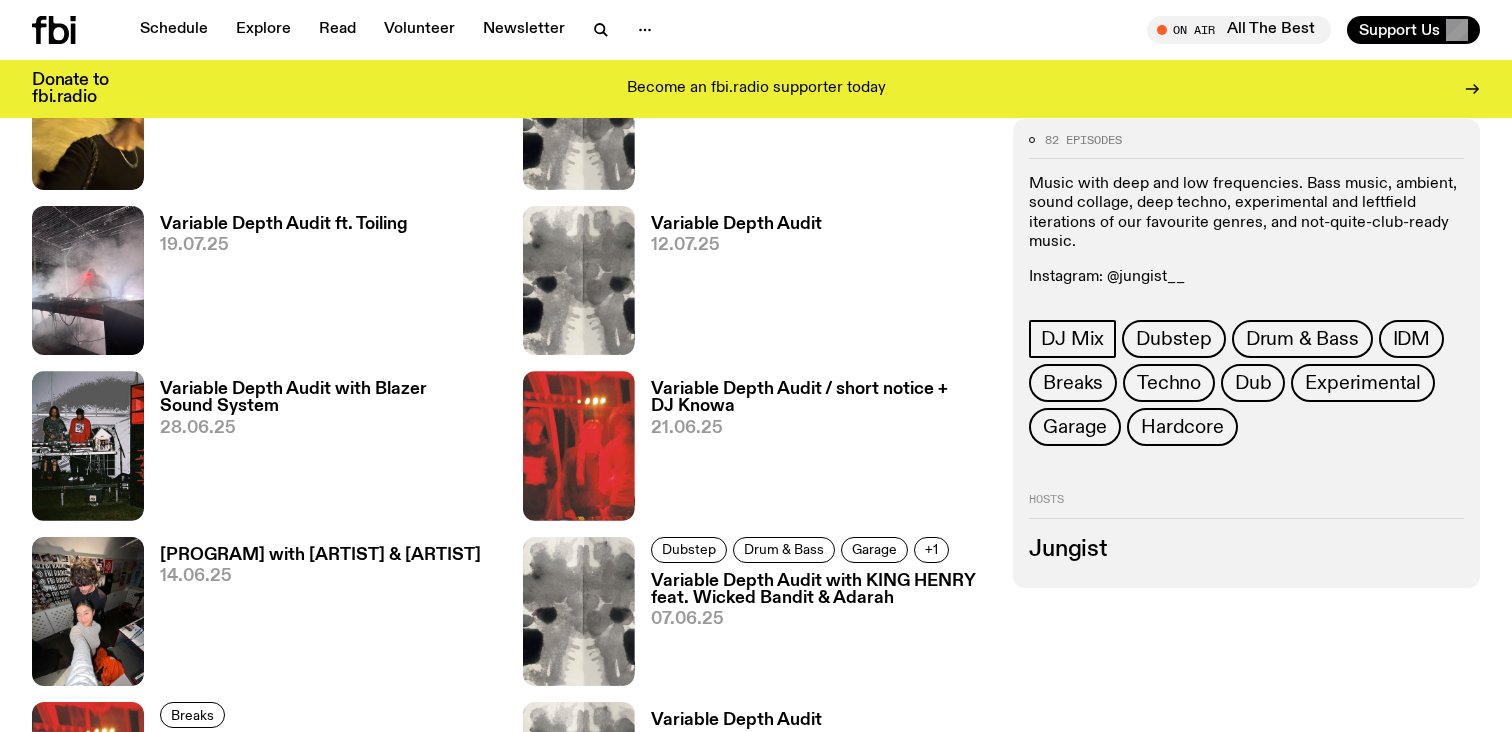 click on "Variable Depth Audit / short notice + DJ Knowa" at bounding box center (820, 398) 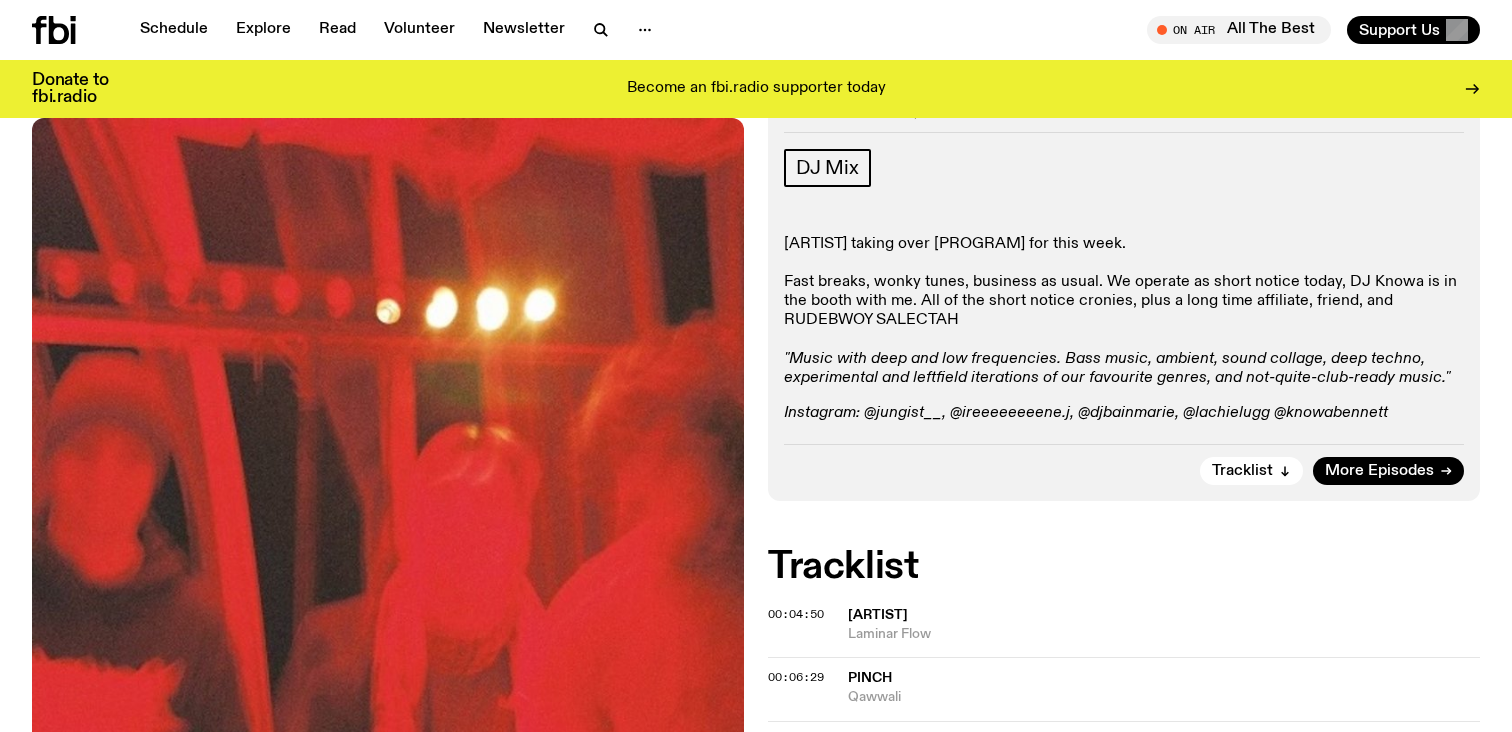 scroll, scrollTop: 381, scrollLeft: 0, axis: vertical 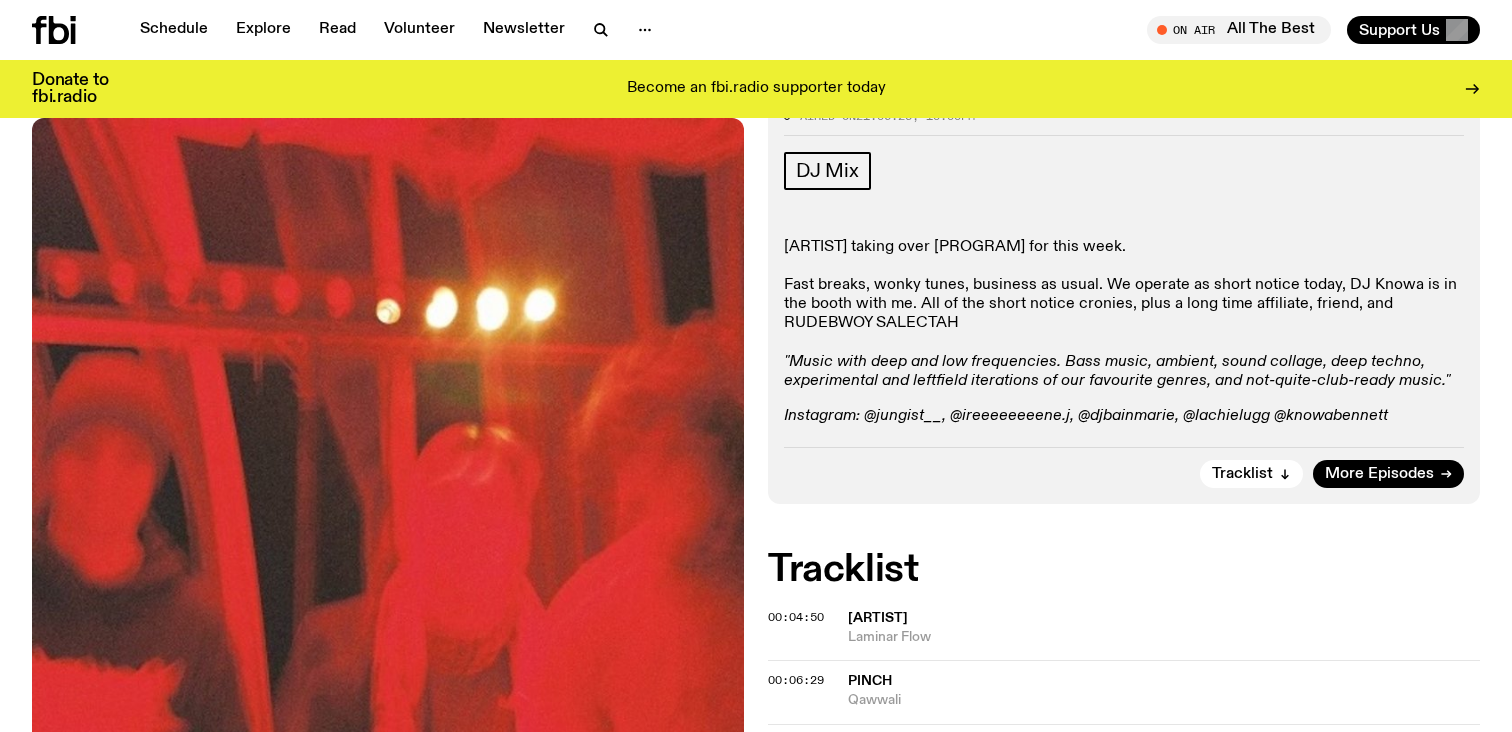 click on "Aired on [DATE], [TIME] [ARTIST] taking over [PROGRAM] for this week. Fast breaks, wonky tunes, business as usual. We operate as short notice today, [ARTIST] is in the booth with me. All of the short notice cronies, plus a long time affiliate, friend, and RUDEBWOY SALECTAH "Music with deep and low frequencies. Bass music, ambient, sound collage, deep techno, experimental and leftfield iterations of our favourite genres, and not-quite-club-ready music." Instagram: @[ARTIST], @[ARTIST], @[ARTIST], @[ARTIST] Tracklist More Episodes" at bounding box center [1124, 299] 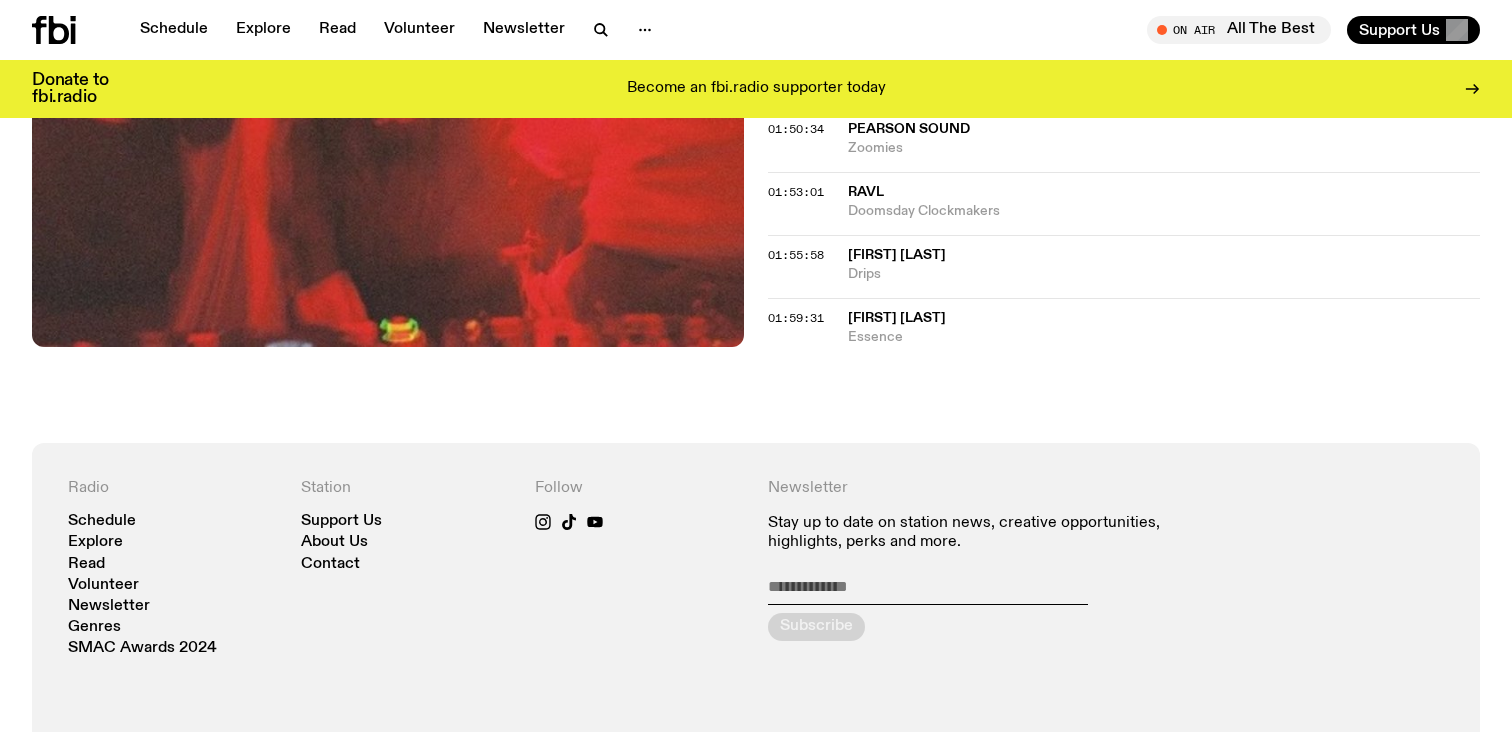 scroll, scrollTop: 2649, scrollLeft: 0, axis: vertical 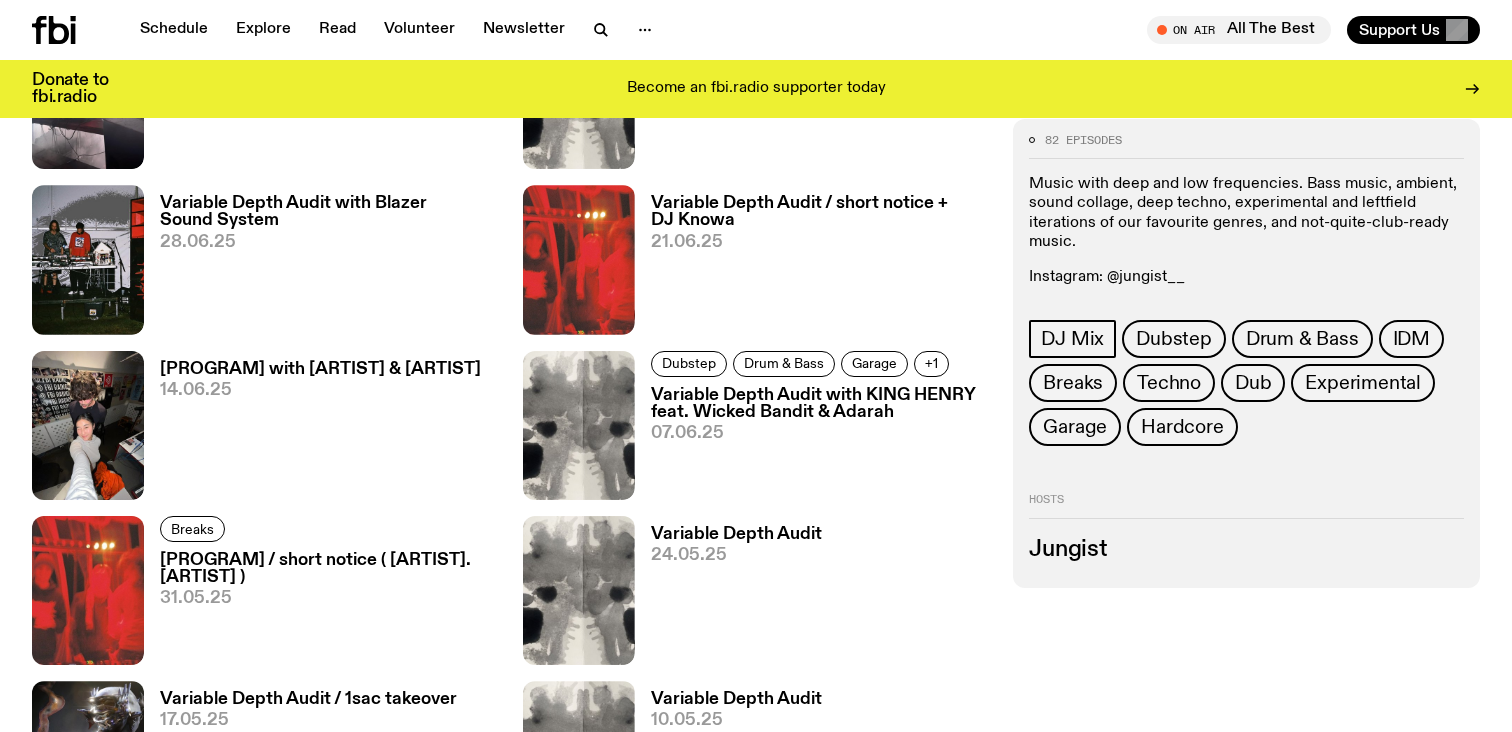 click on "[PROGRAM] with [ARTIST] & [ARTIST]" at bounding box center (320, 369) 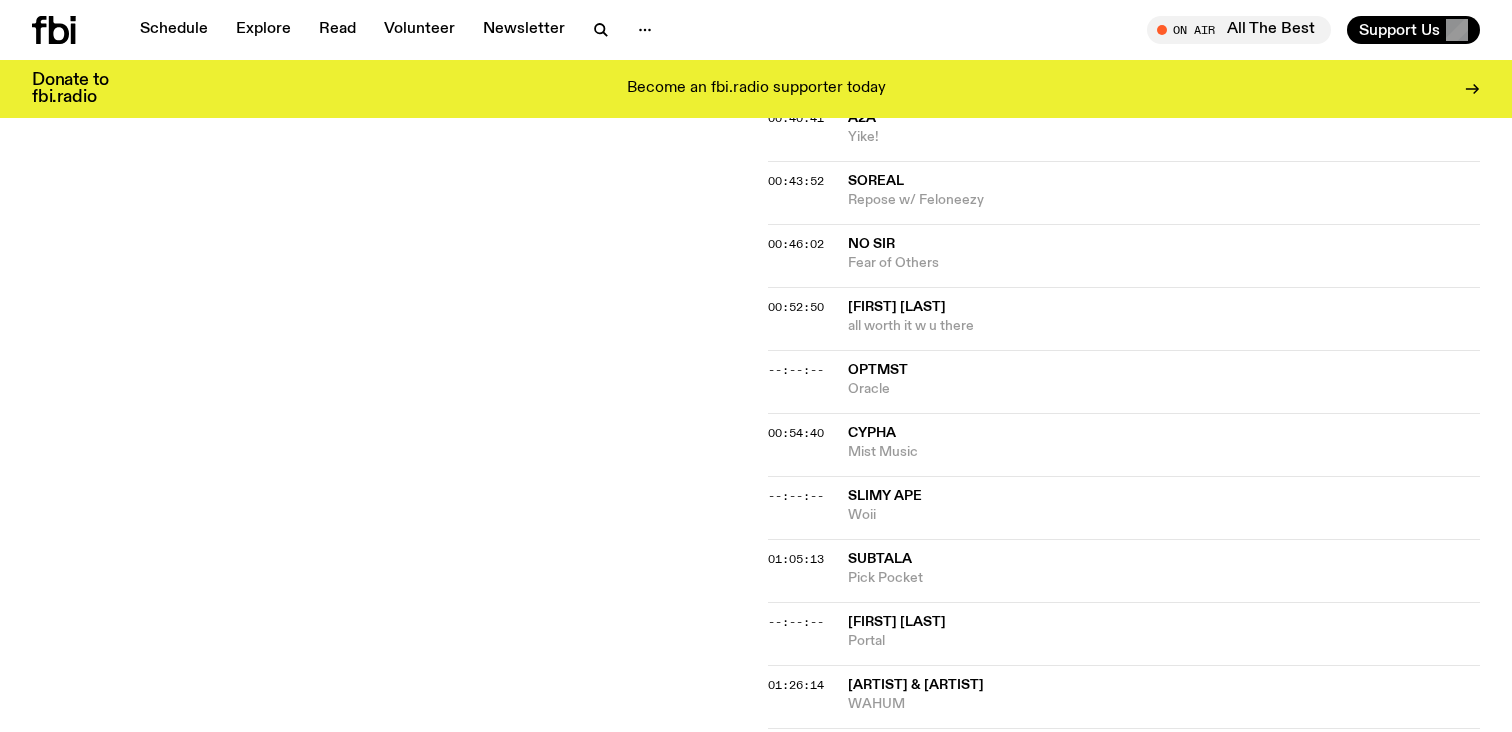 scroll, scrollTop: 1485, scrollLeft: 0, axis: vertical 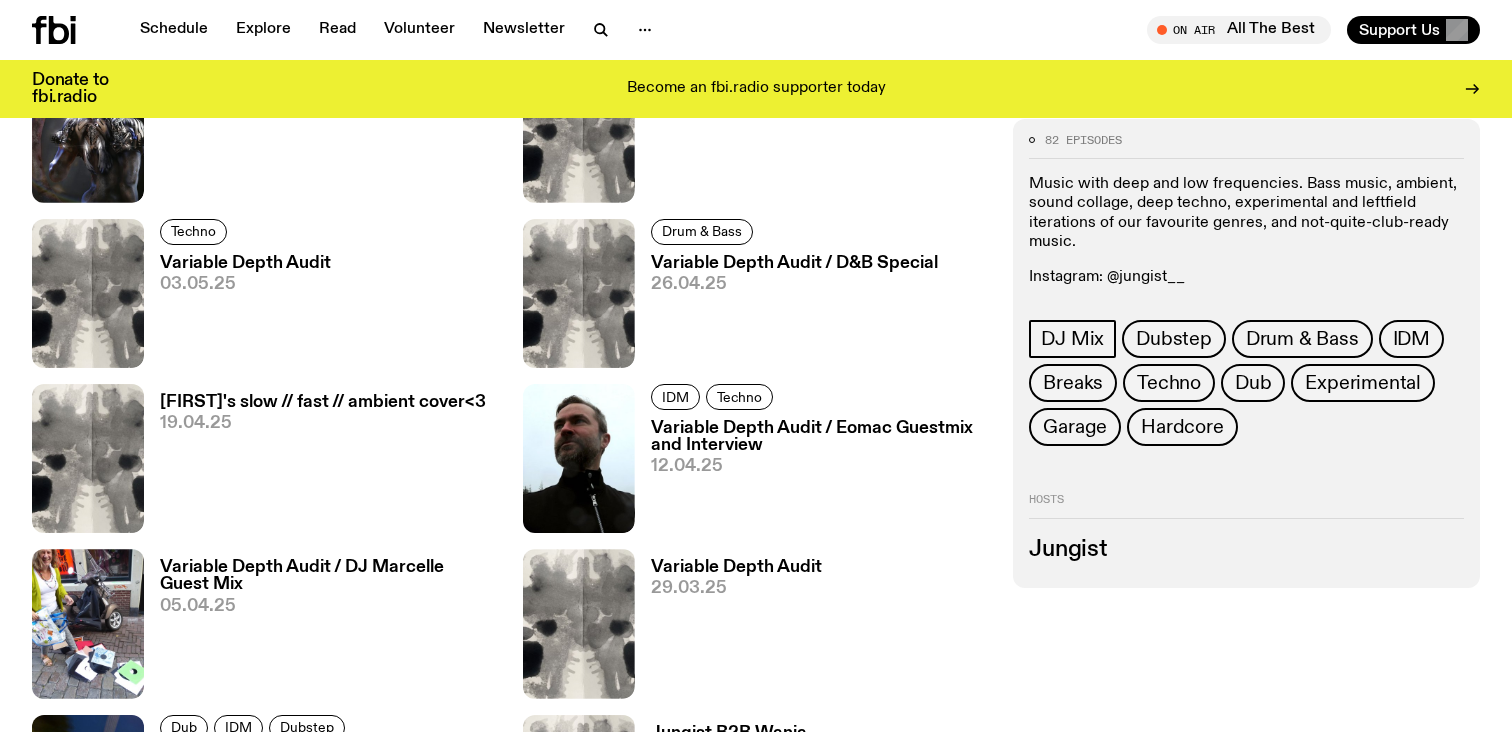 click on "[FIRST]'s slow // fast // ambient cover<3" at bounding box center (323, 402) 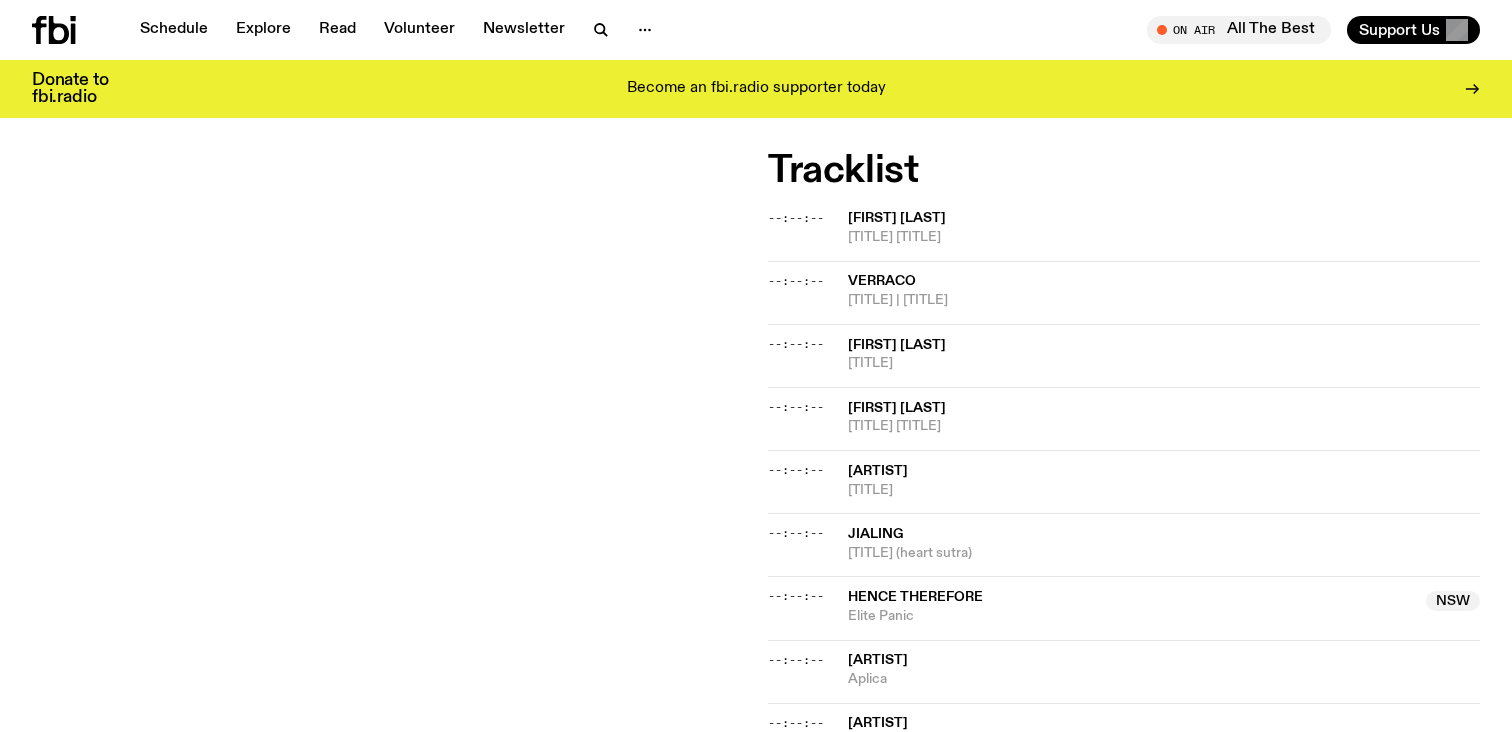 scroll, scrollTop: 675, scrollLeft: 0, axis: vertical 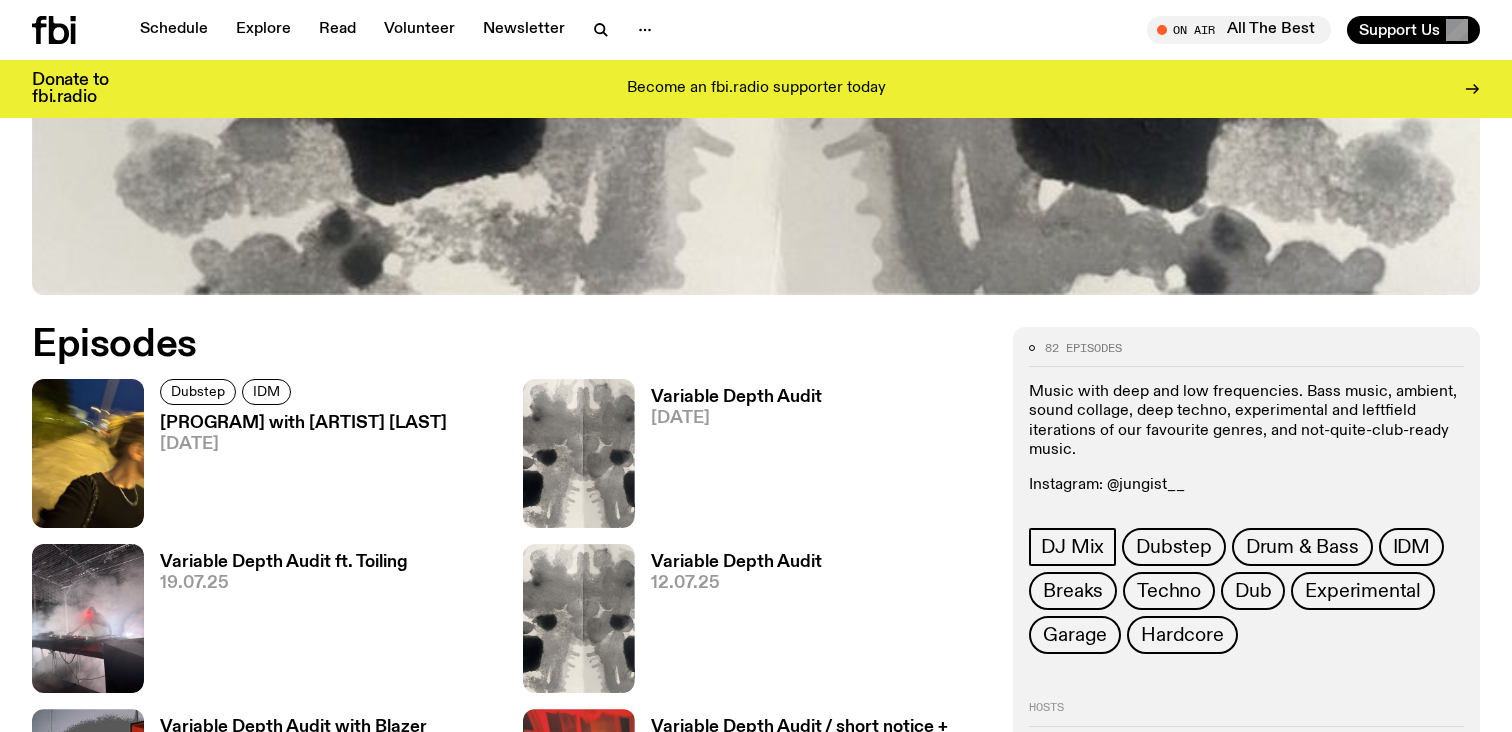 click on "[PROGRAM] with [ARTIST] [LAST]" at bounding box center [303, 423] 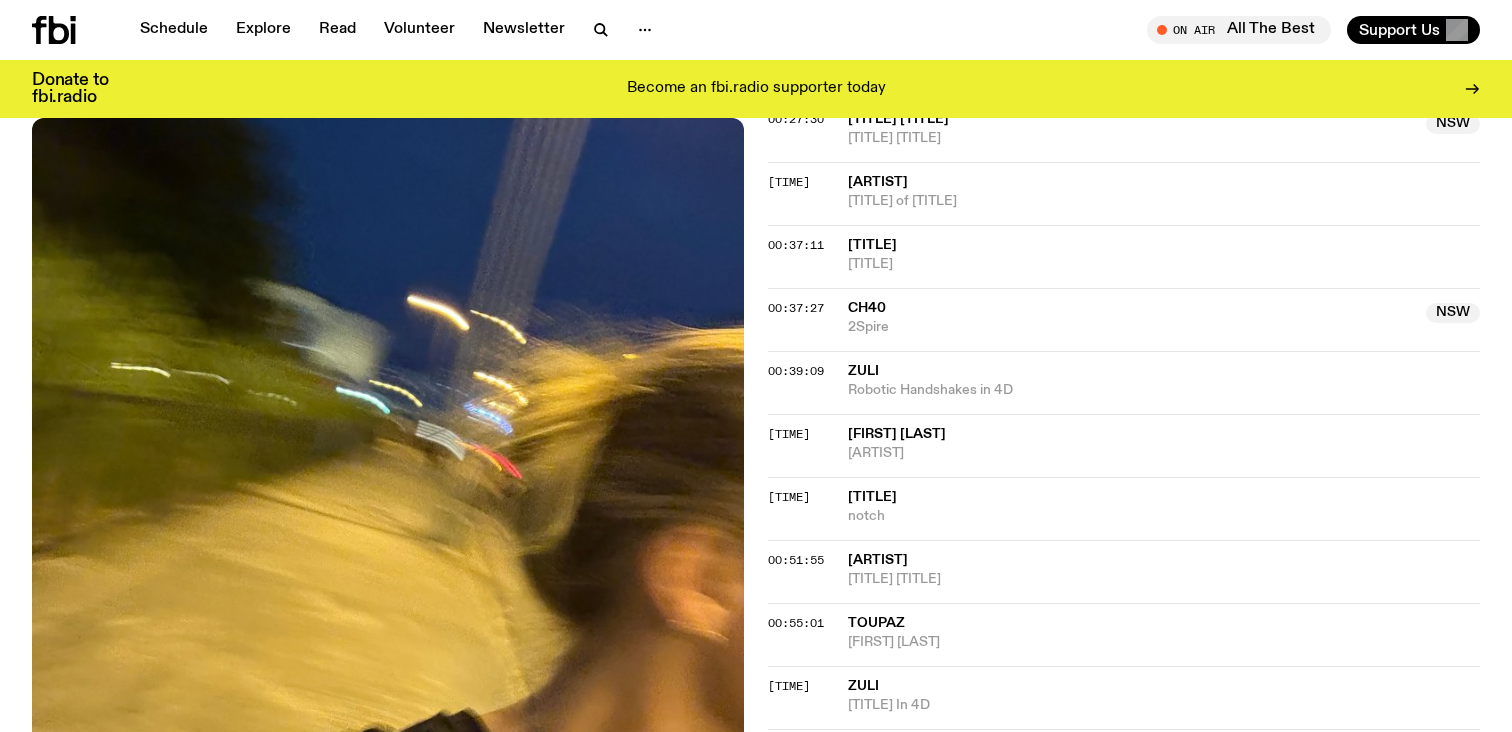 scroll, scrollTop: 1217, scrollLeft: 0, axis: vertical 